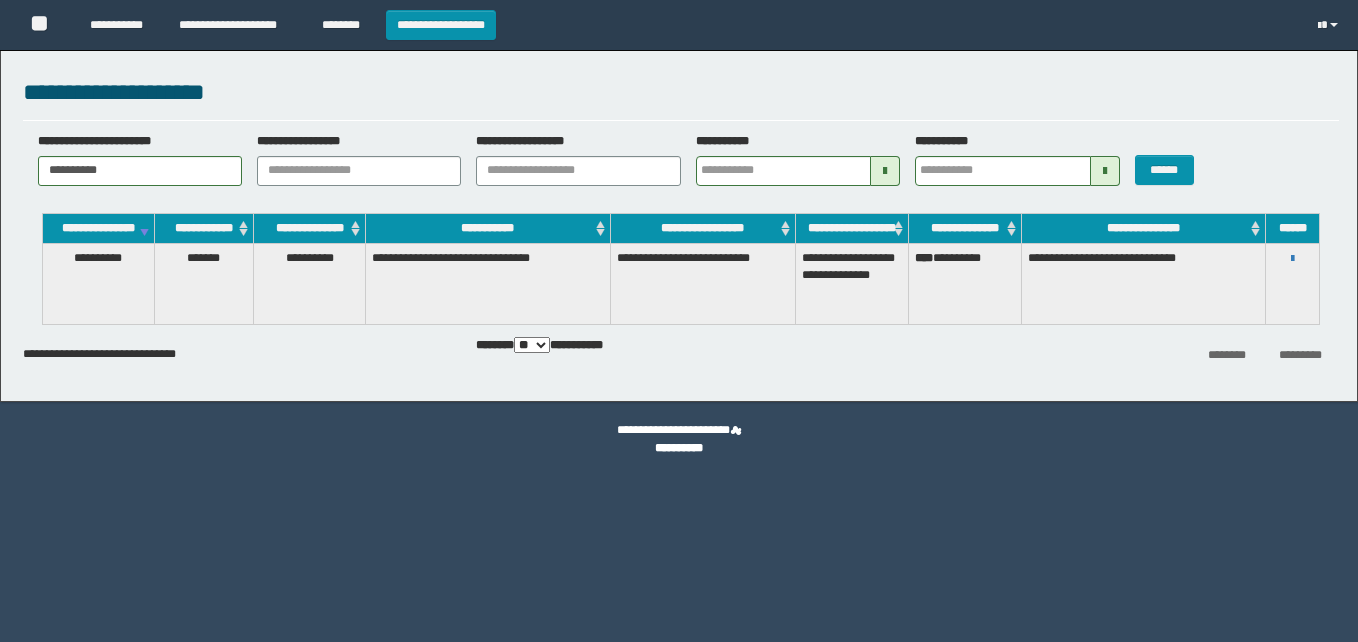 scroll, scrollTop: 0, scrollLeft: 0, axis: both 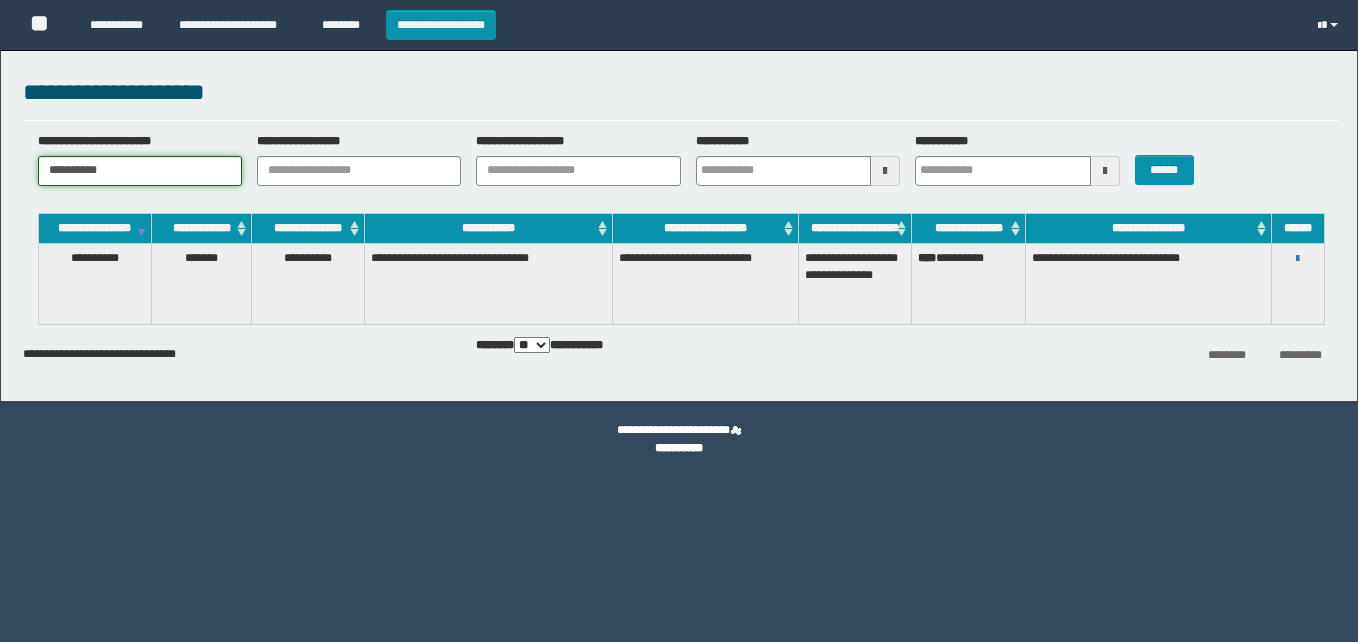 click on "**********" at bounding box center [140, 171] 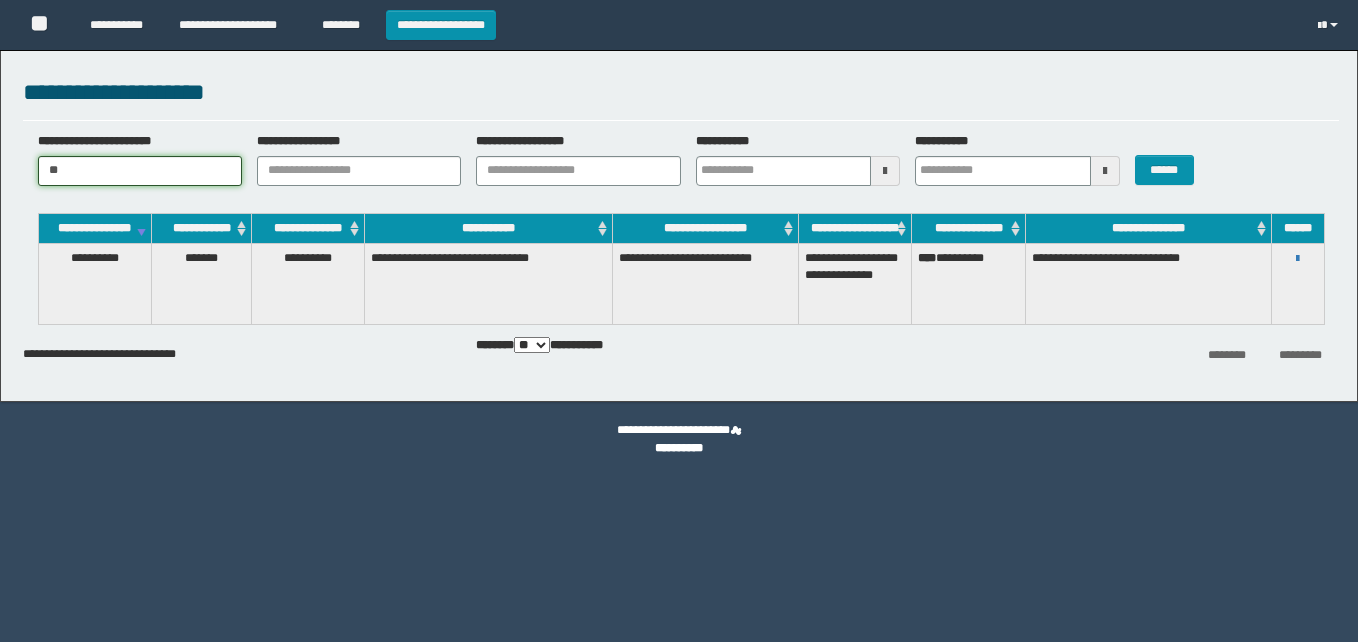 type on "*" 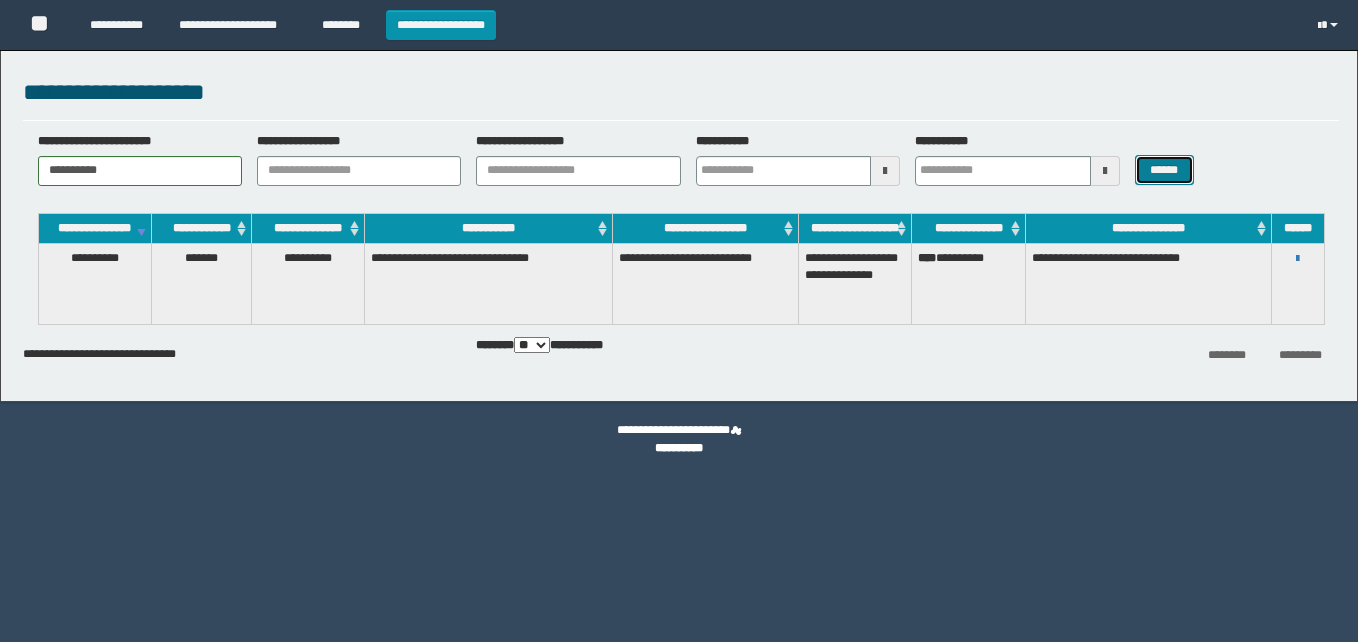 click on "******" at bounding box center (1164, 170) 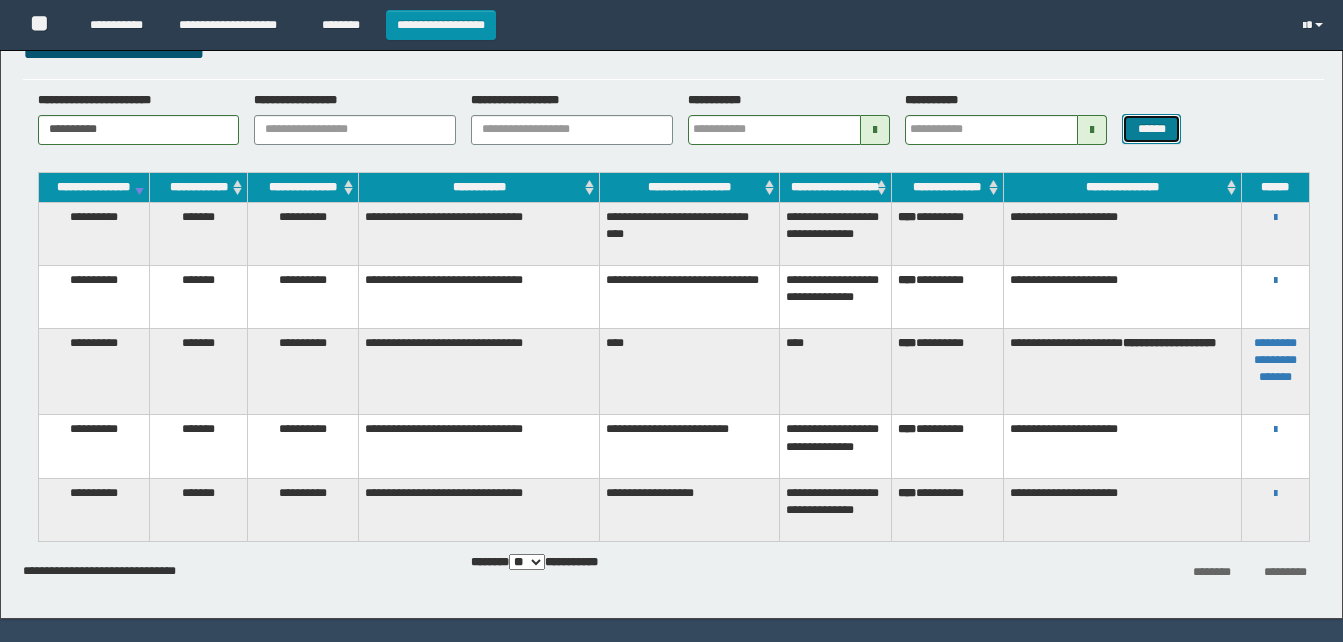 scroll, scrollTop: 42, scrollLeft: 0, axis: vertical 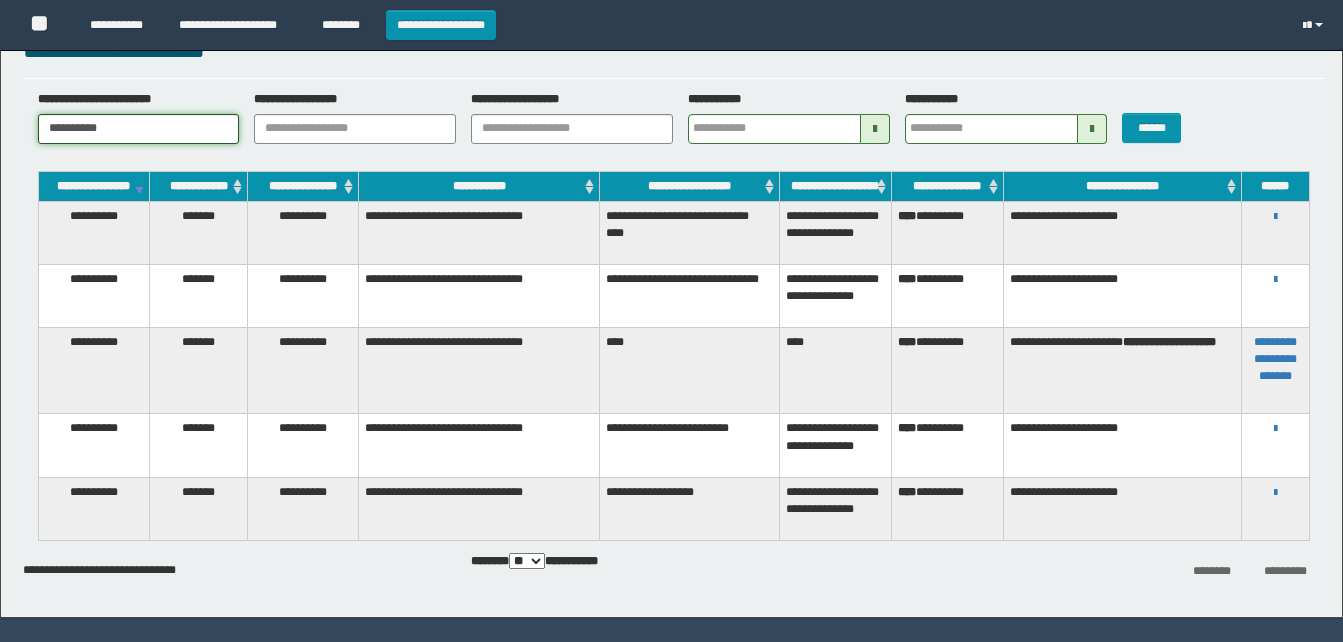 drag, startPoint x: 130, startPoint y: 127, endPoint x: 41, endPoint y: 137, distance: 89.560036 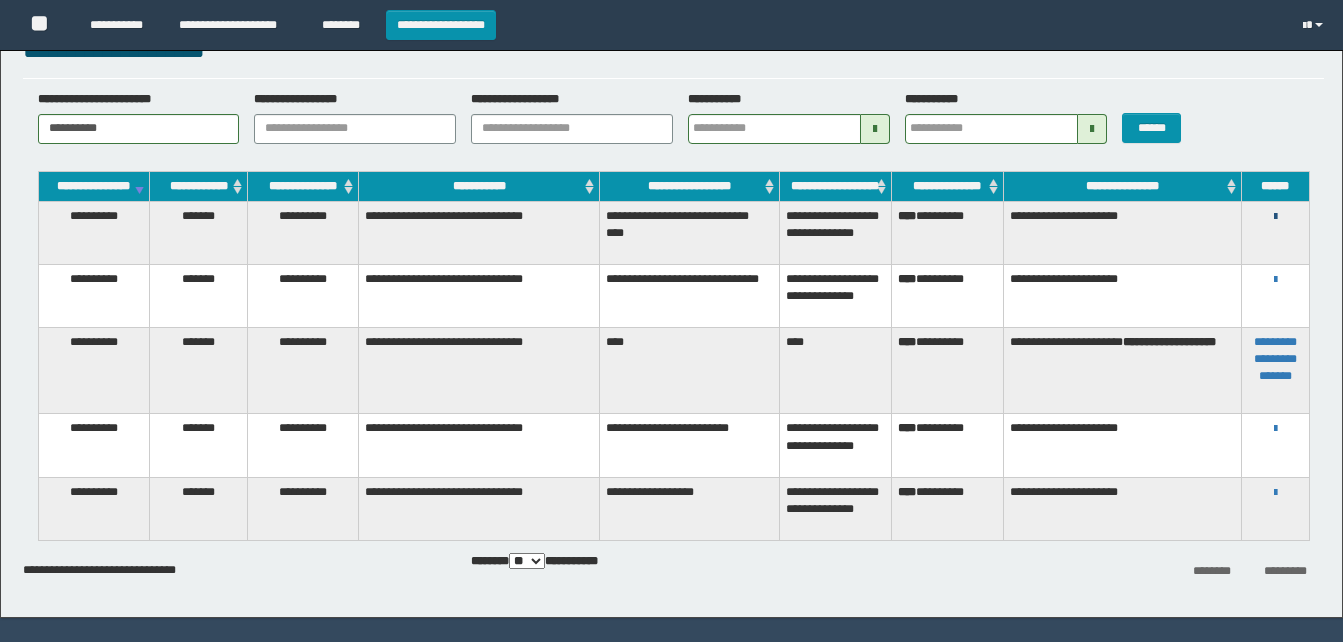click at bounding box center [1275, 217] 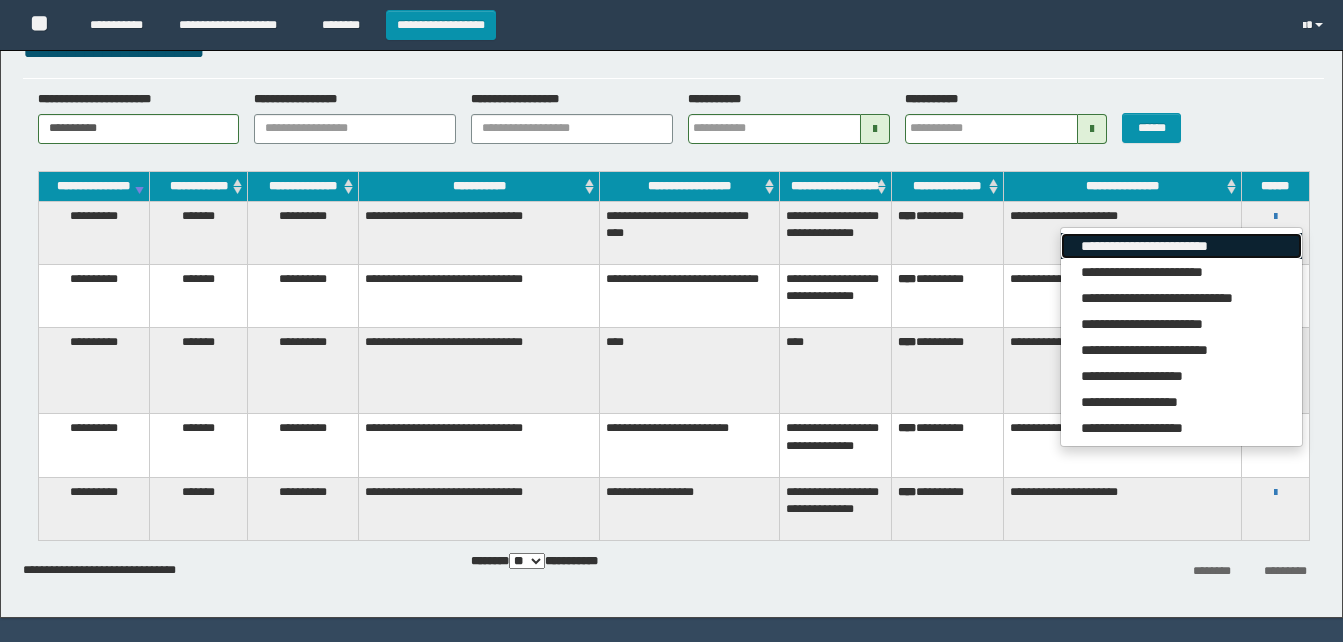 click on "**********" at bounding box center [1181, 246] 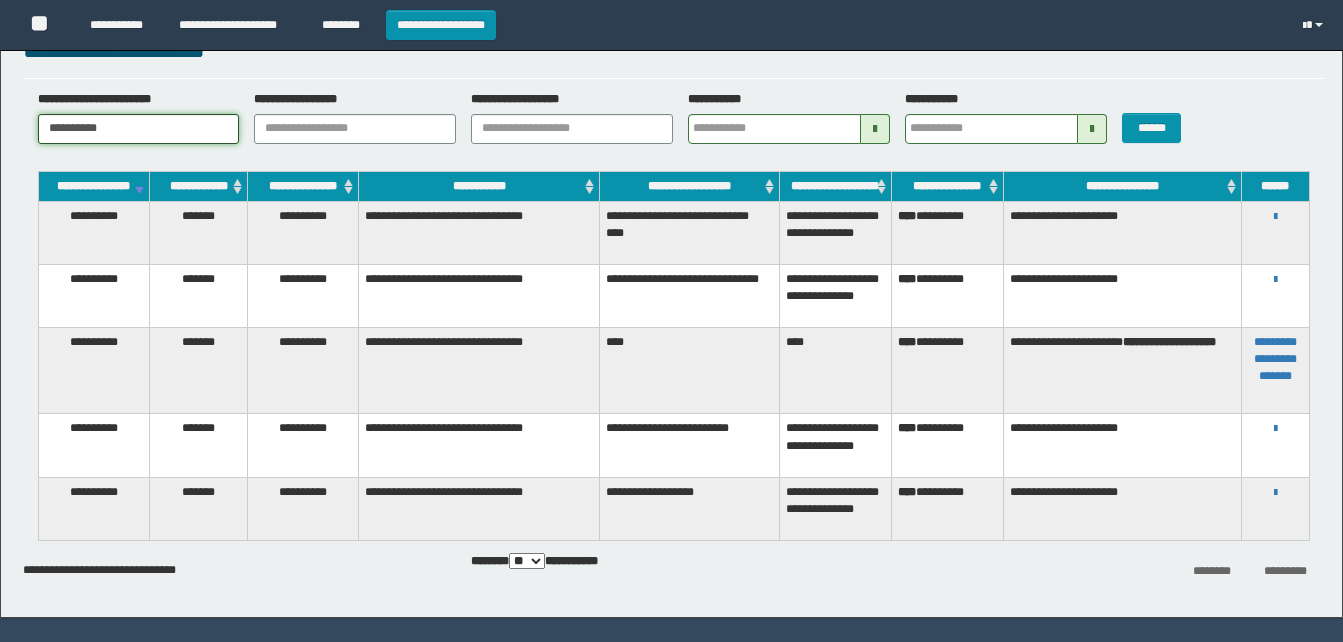 click on "**********" at bounding box center (139, 129) 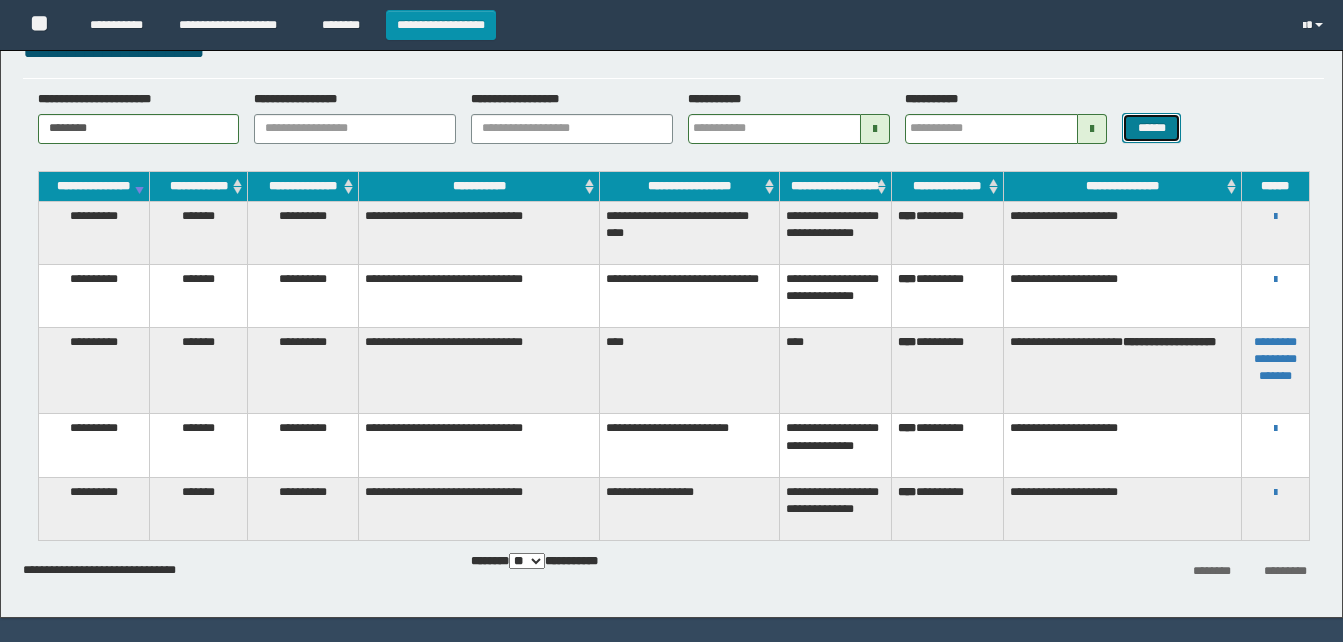 click on "******" at bounding box center [1151, 128] 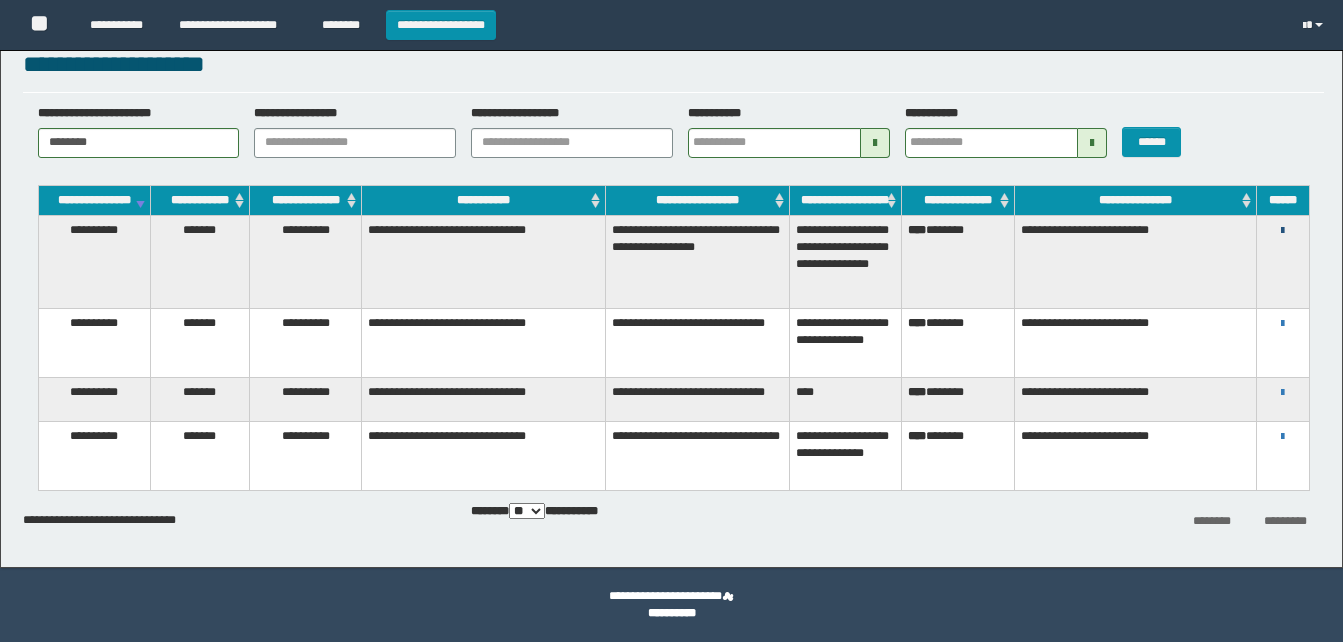 click at bounding box center (1282, 231) 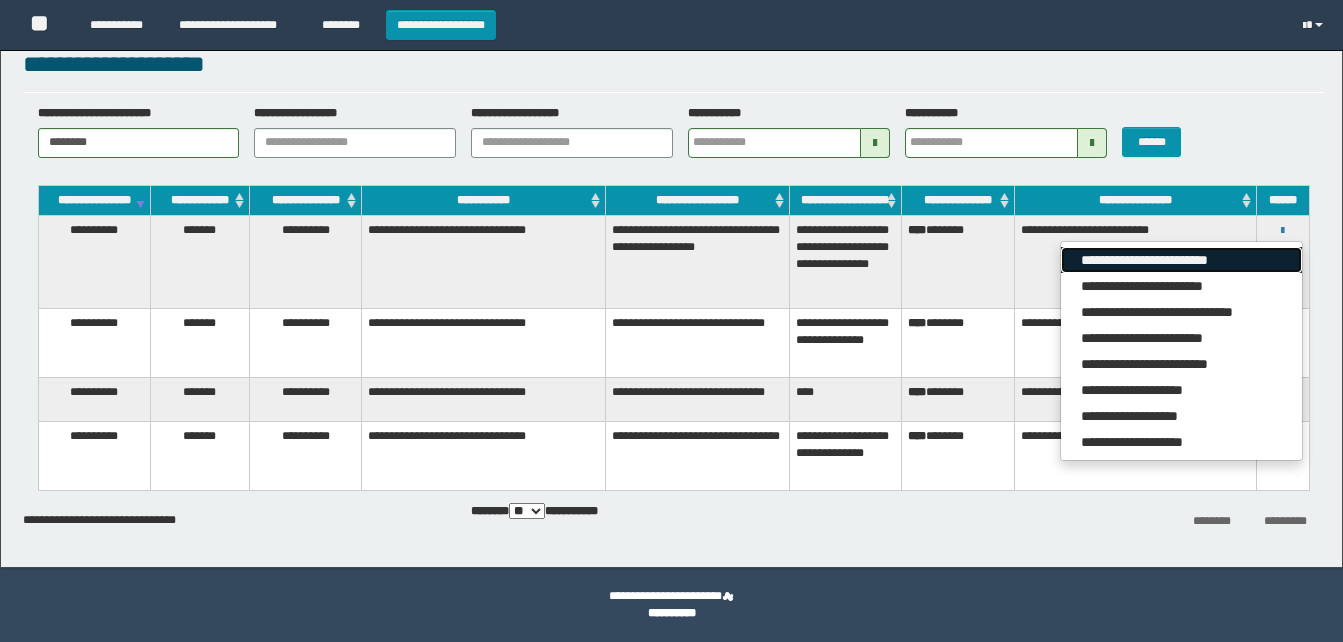 click on "**********" at bounding box center [1181, 260] 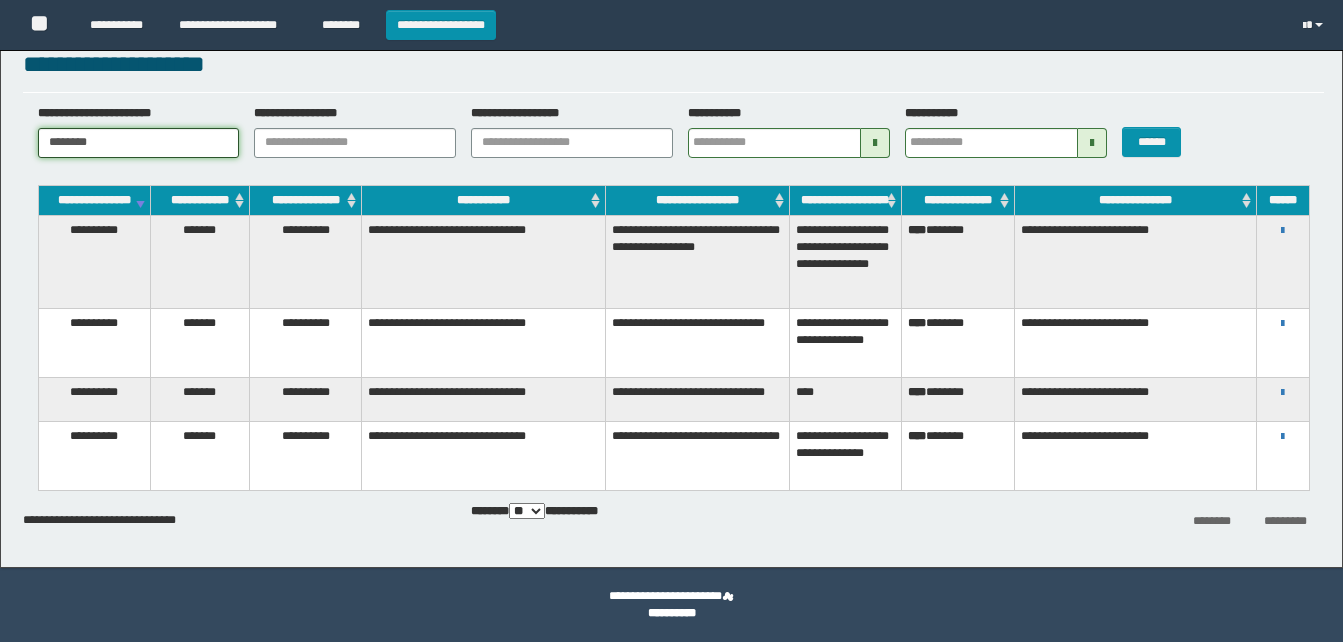 click on "********" at bounding box center (139, 143) 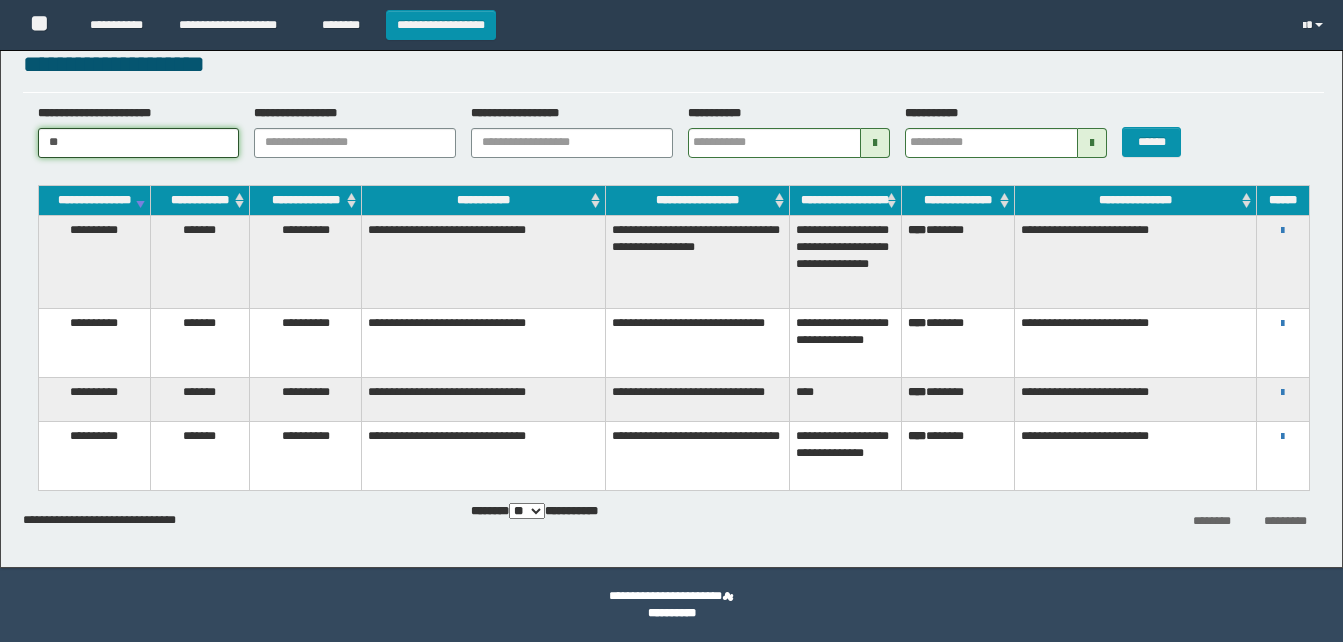 type on "*" 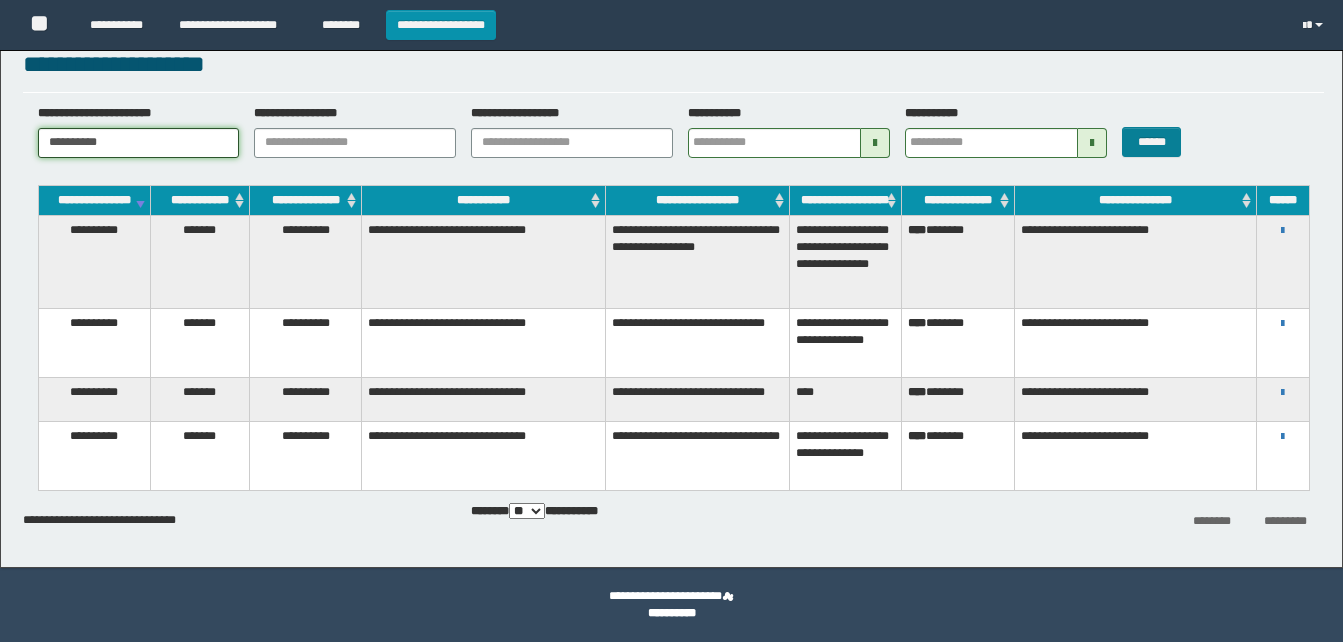 type on "**********" 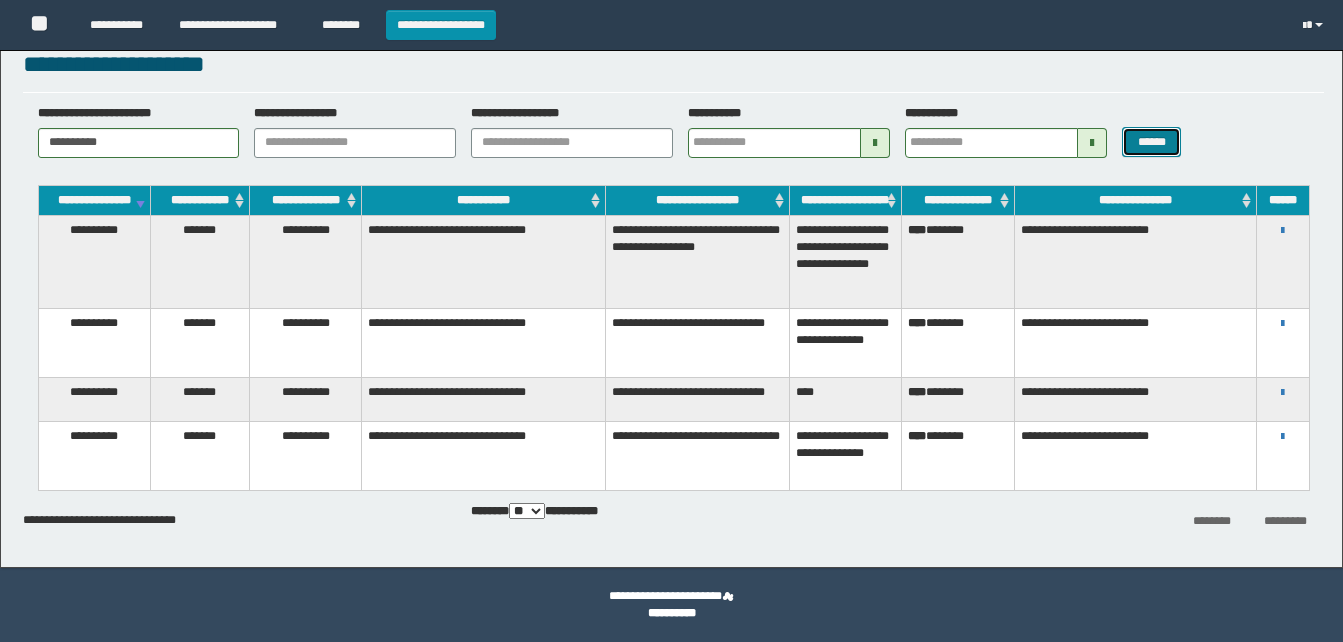 click on "******" at bounding box center [1151, 142] 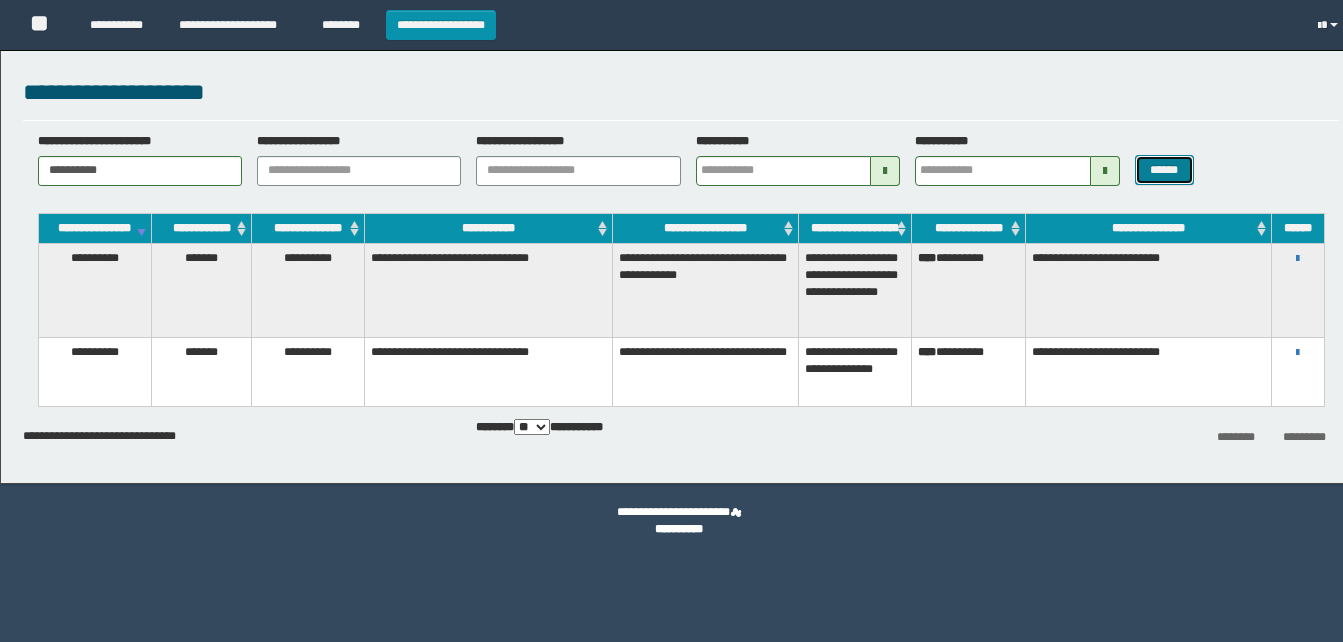 scroll, scrollTop: 0, scrollLeft: 0, axis: both 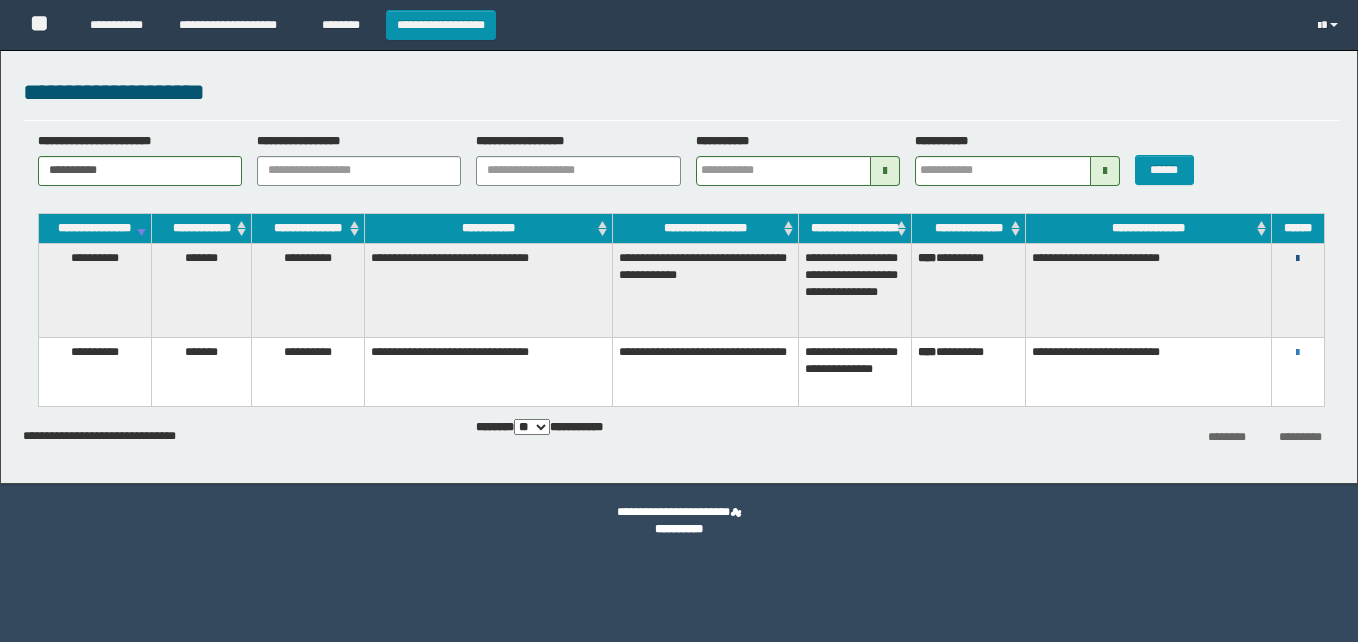click at bounding box center [1297, 259] 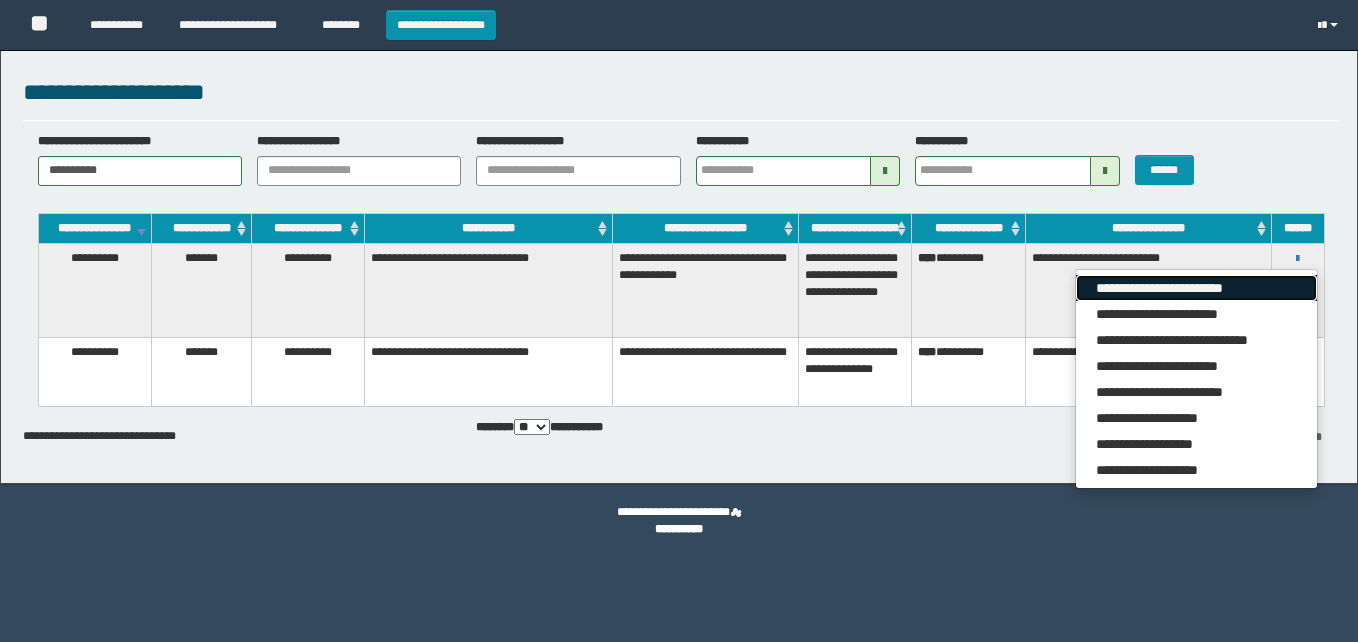 click on "**********" at bounding box center (1196, 288) 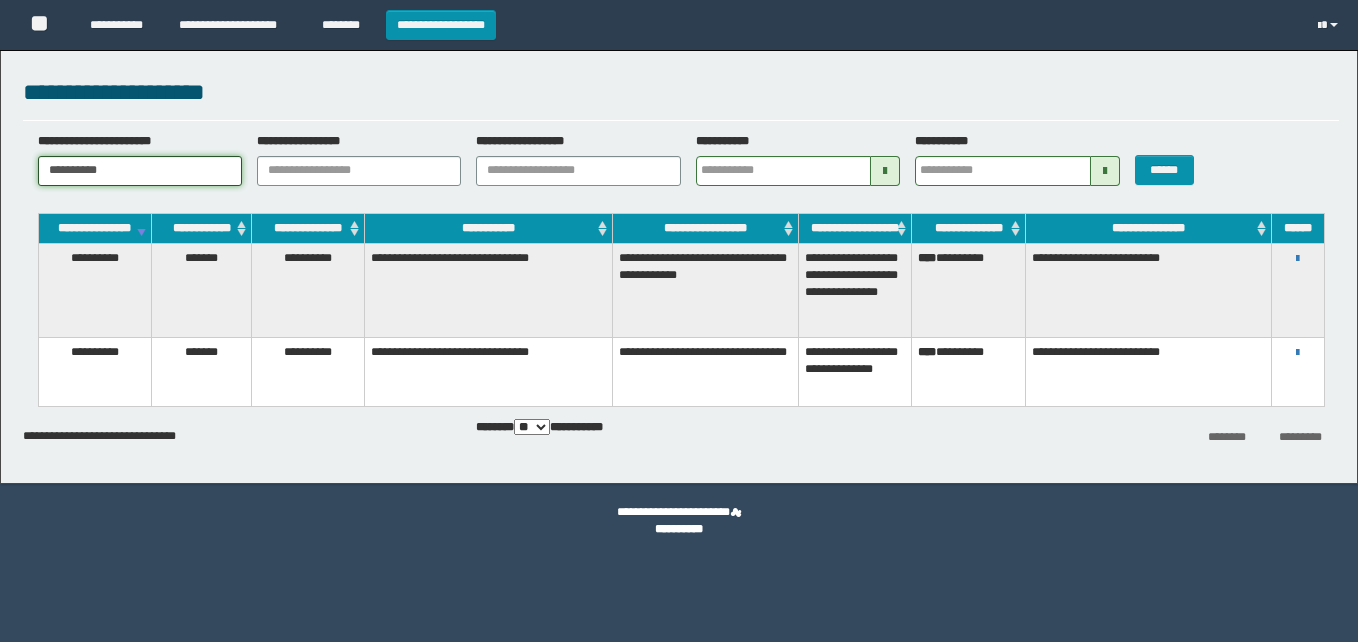 drag, startPoint x: 165, startPoint y: 168, endPoint x: -4, endPoint y: 156, distance: 169.4255 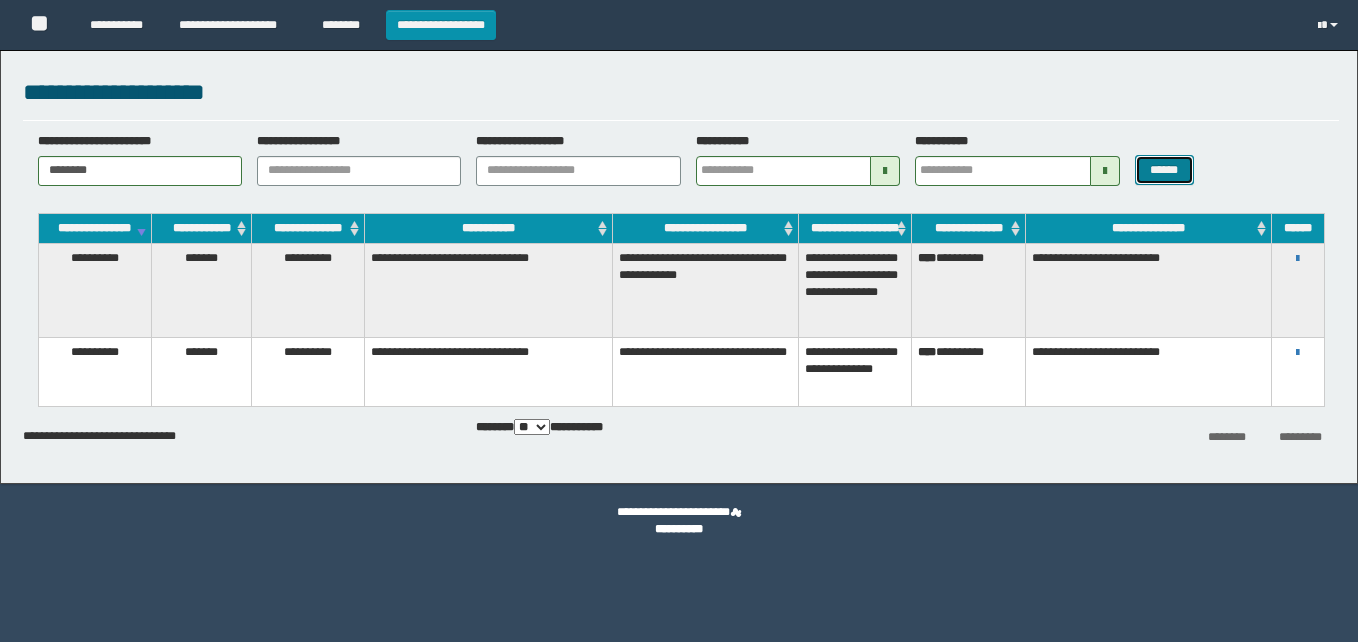 click on "******" at bounding box center (1164, 170) 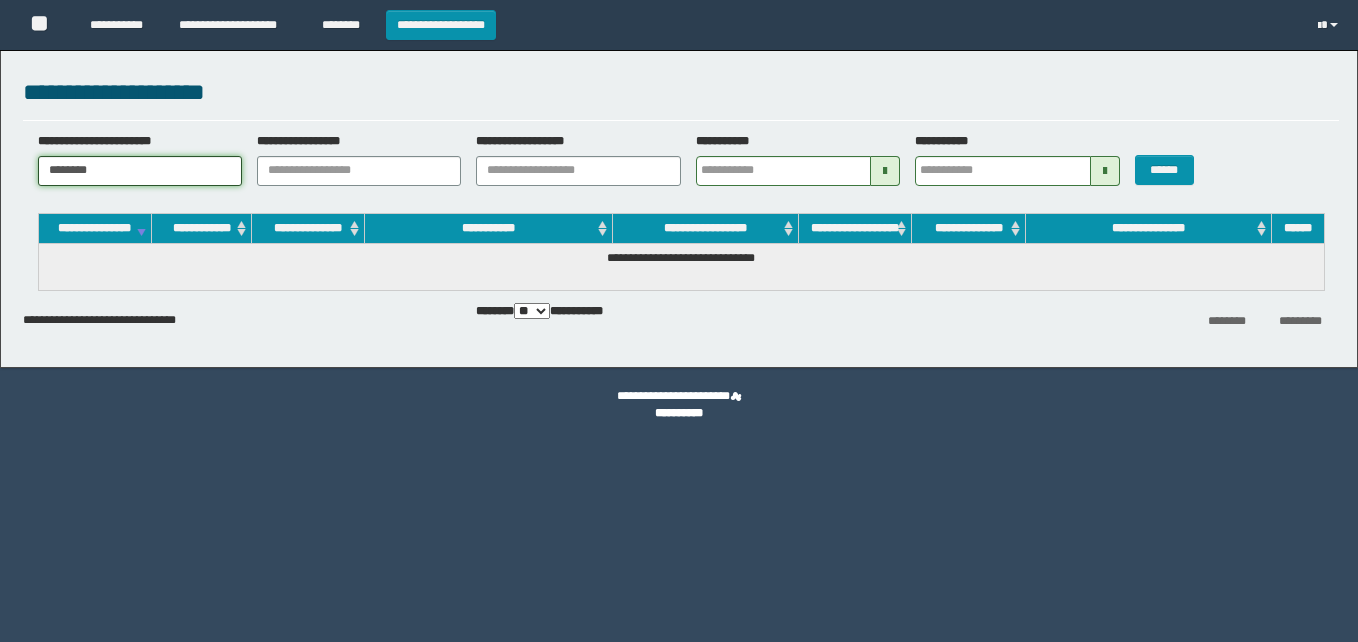 drag, startPoint x: 125, startPoint y: 162, endPoint x: 21, endPoint y: 165, distance: 104.04326 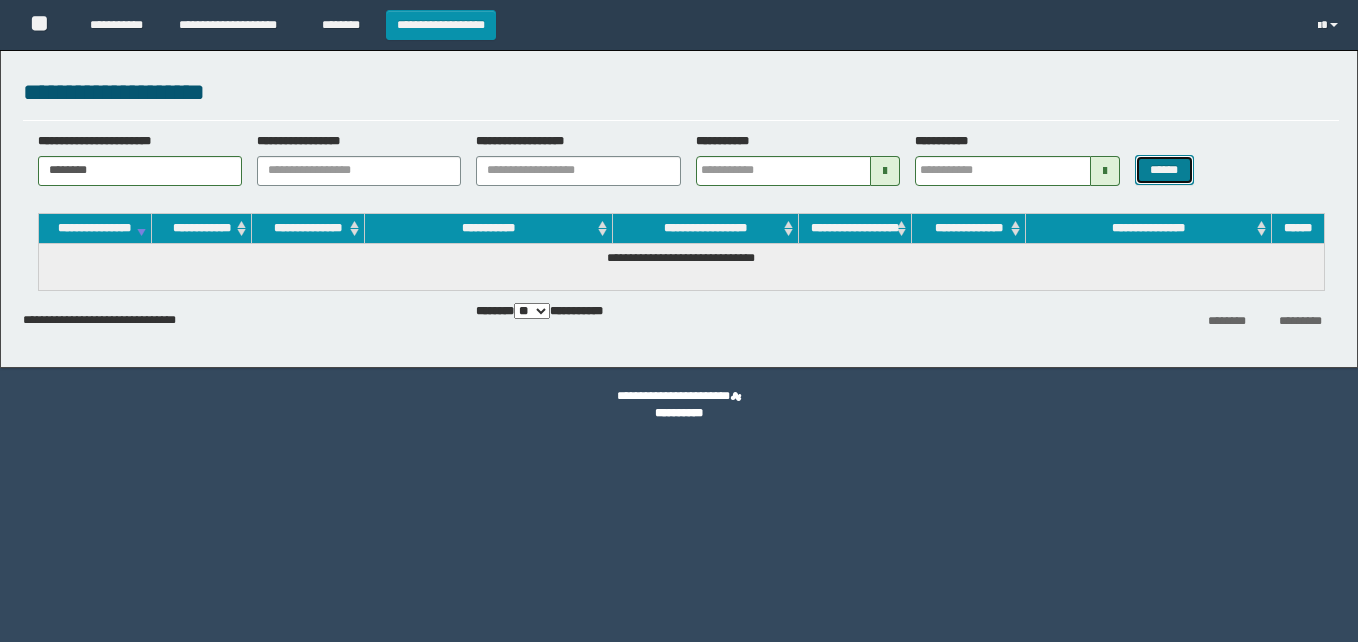 click on "******" at bounding box center [1164, 170] 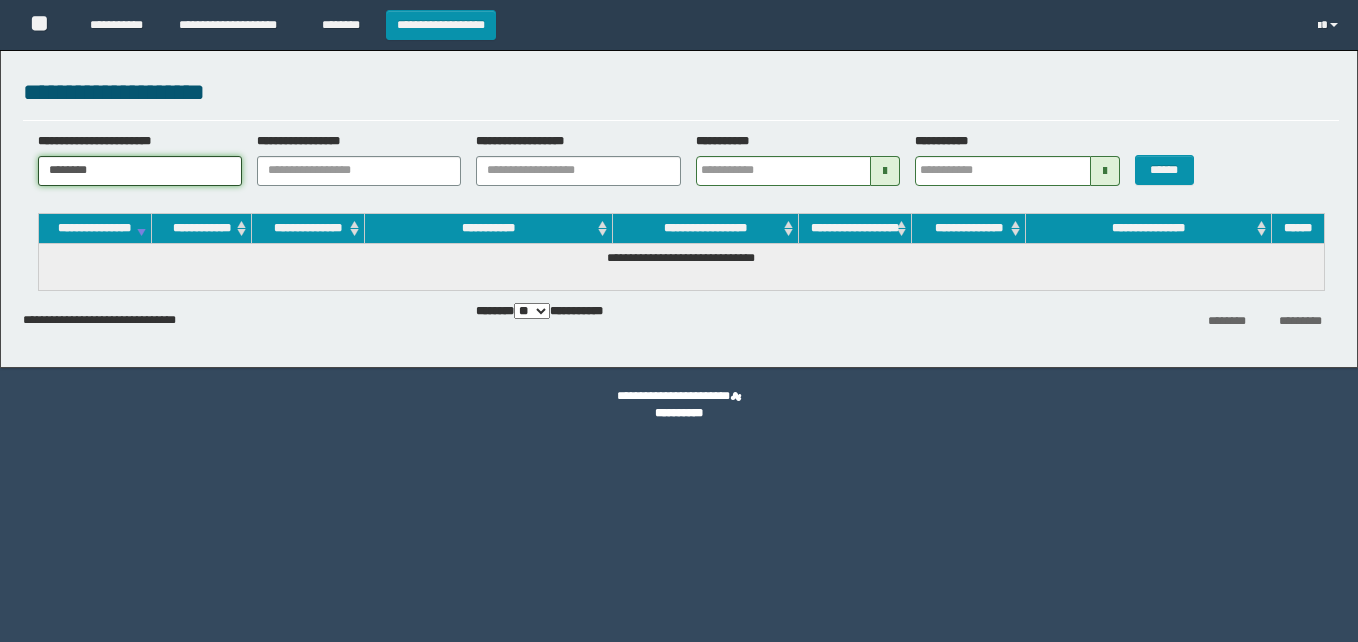 click on "********" at bounding box center (140, 171) 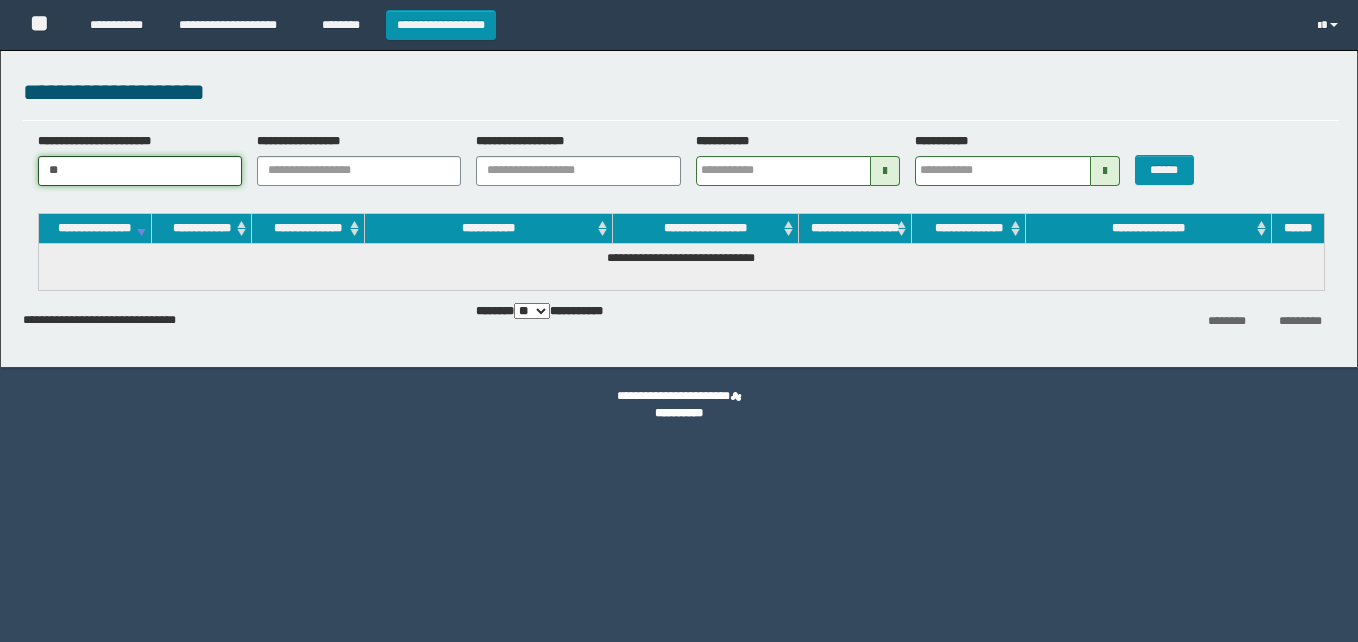 type on "*" 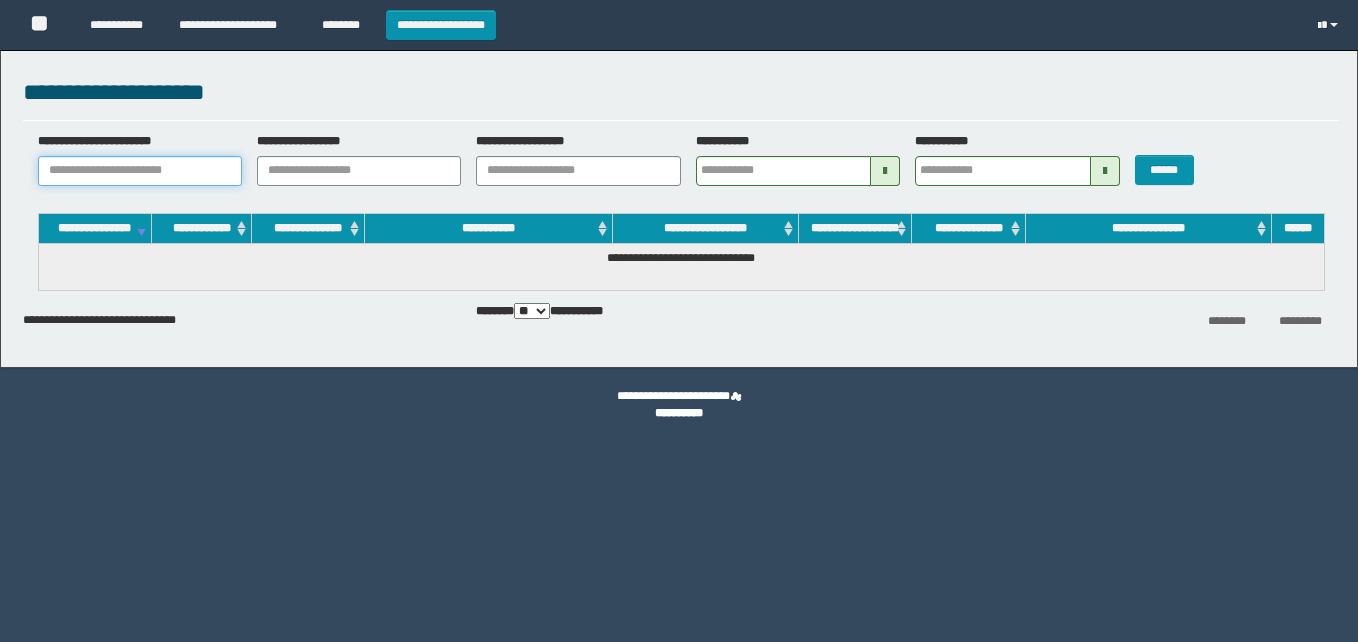 type 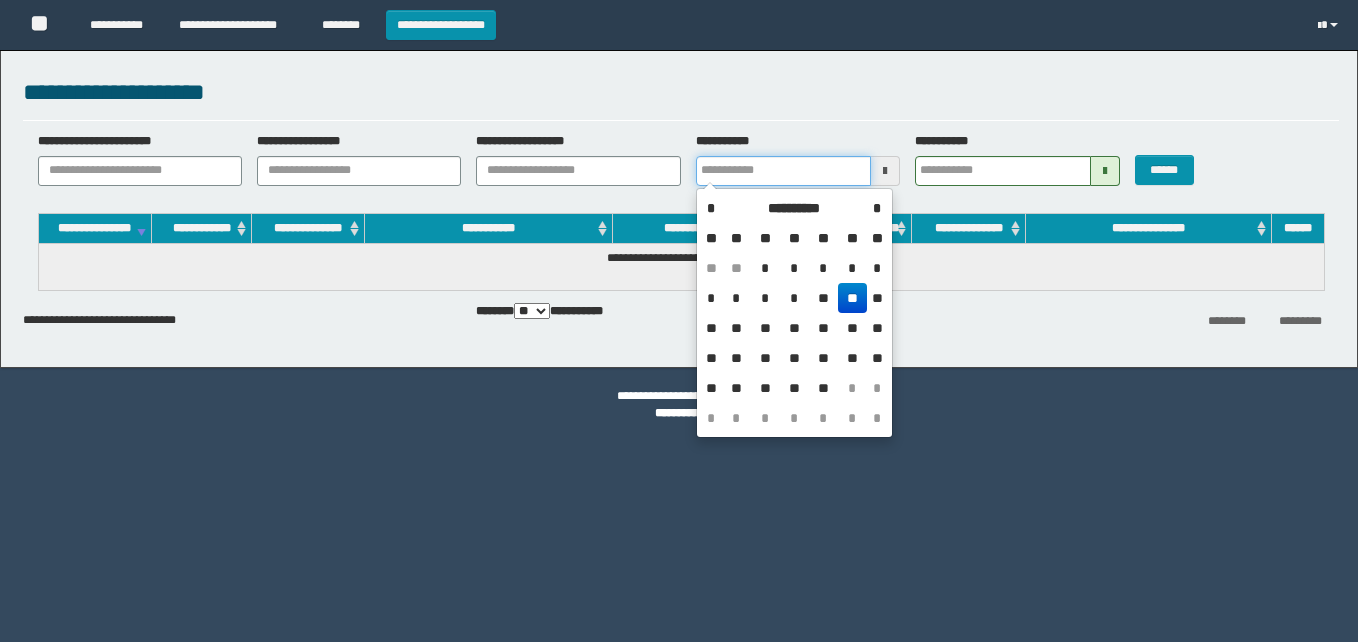 click on "**********" at bounding box center (783, 171) 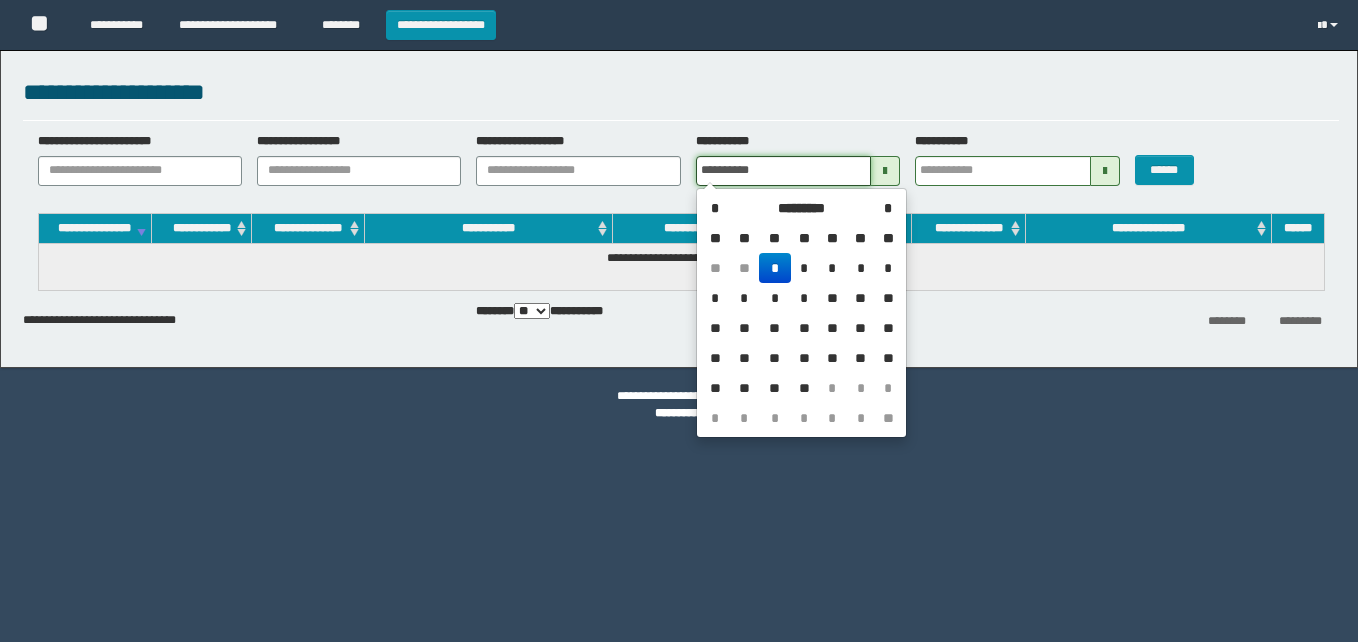 type on "**********" 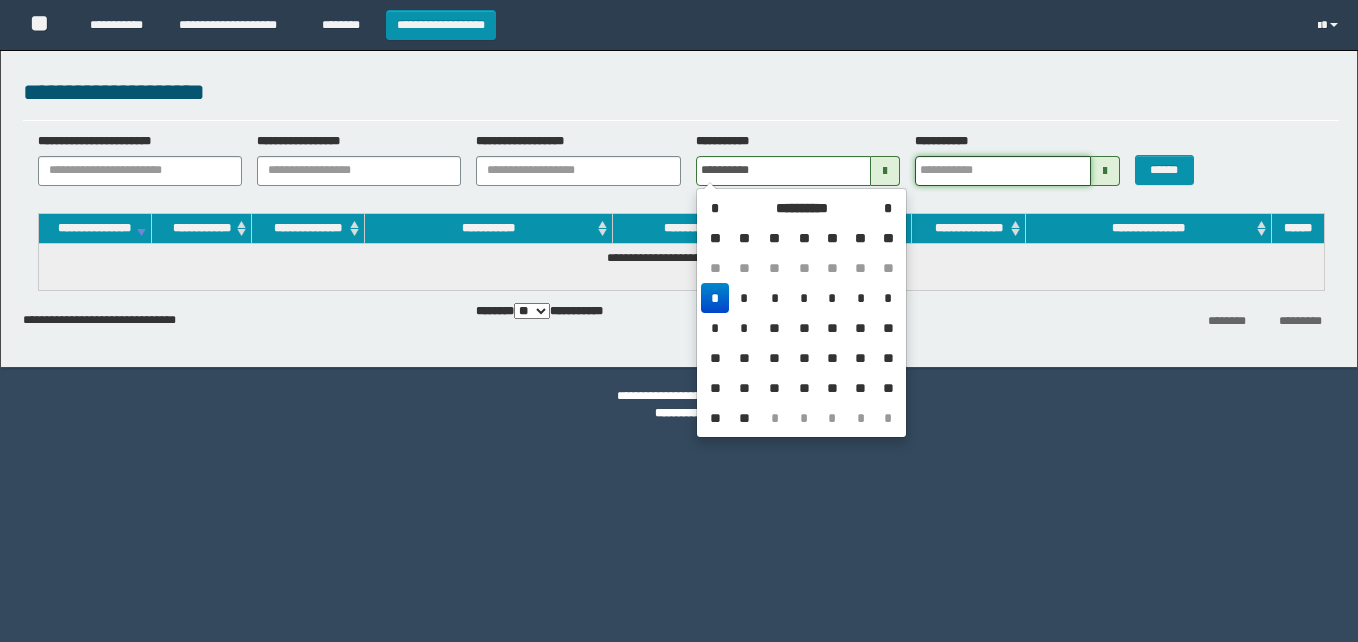click on "**********" at bounding box center [1002, 171] 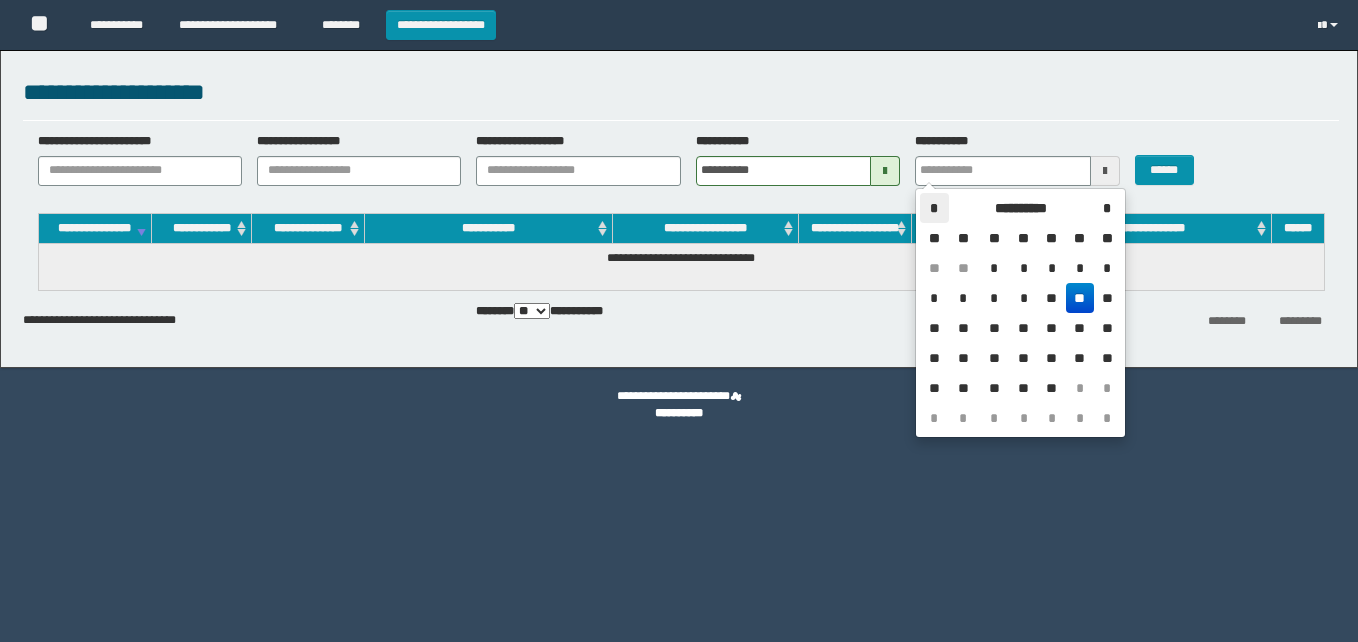 click on "*" at bounding box center (934, 208) 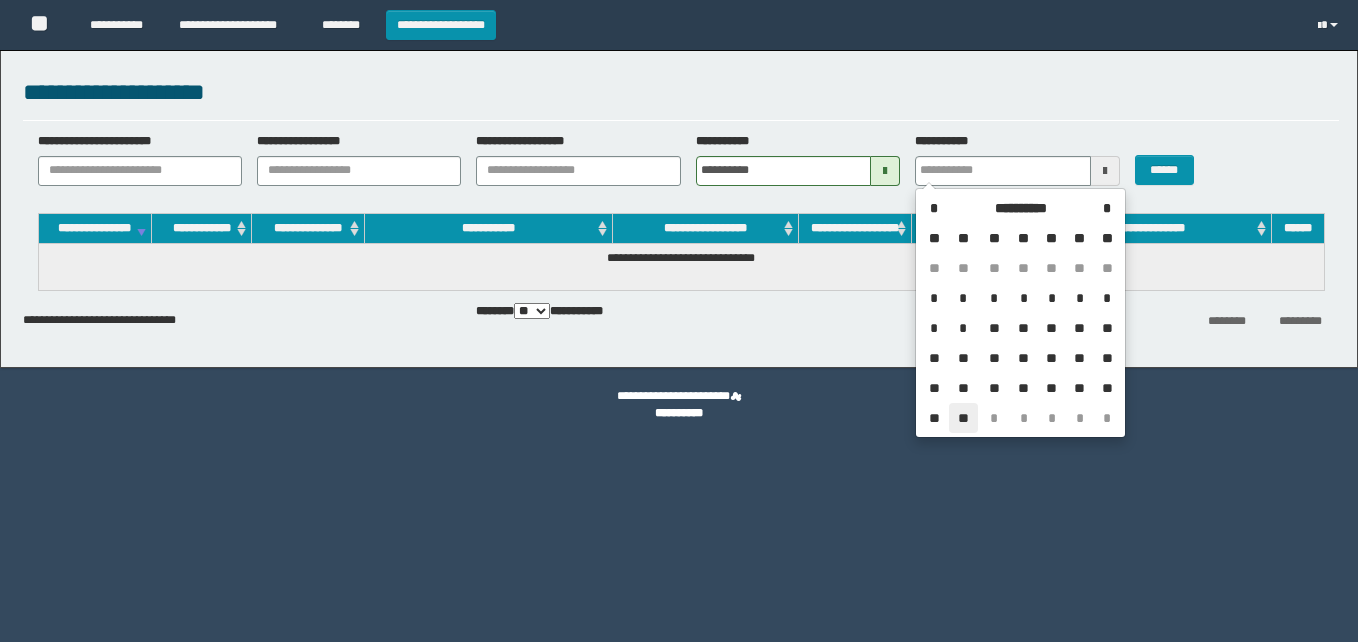 click on "**" at bounding box center (963, 418) 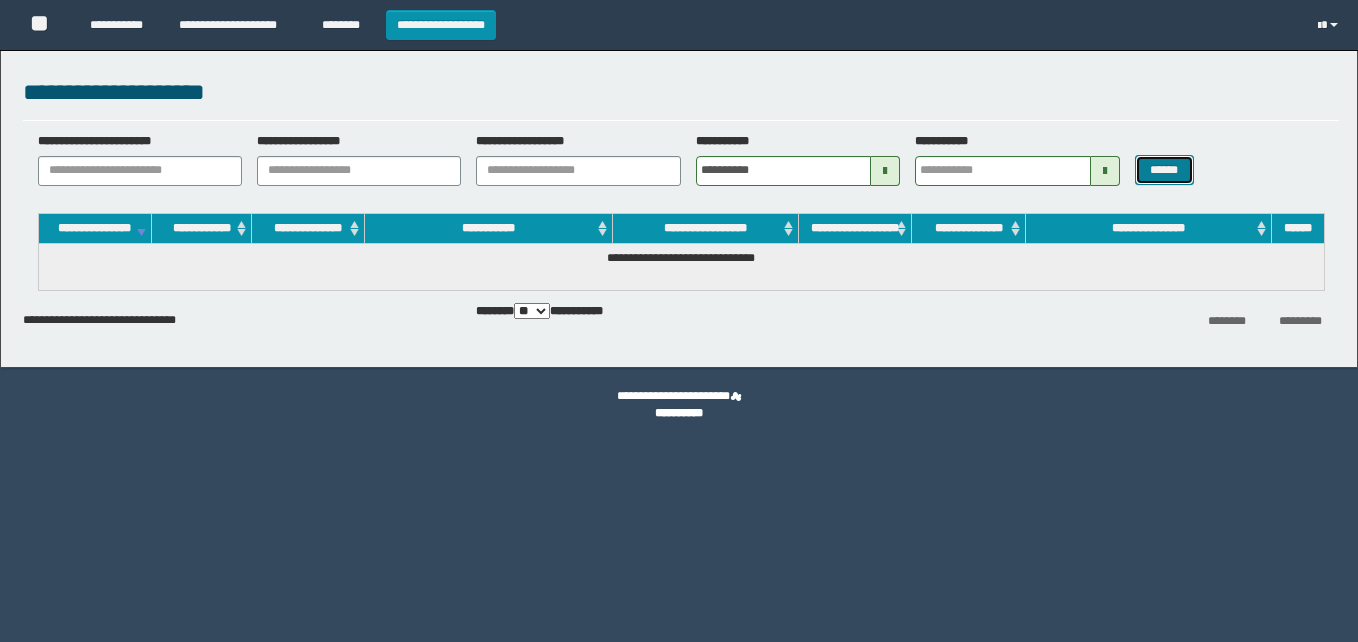 click on "******" at bounding box center (1164, 170) 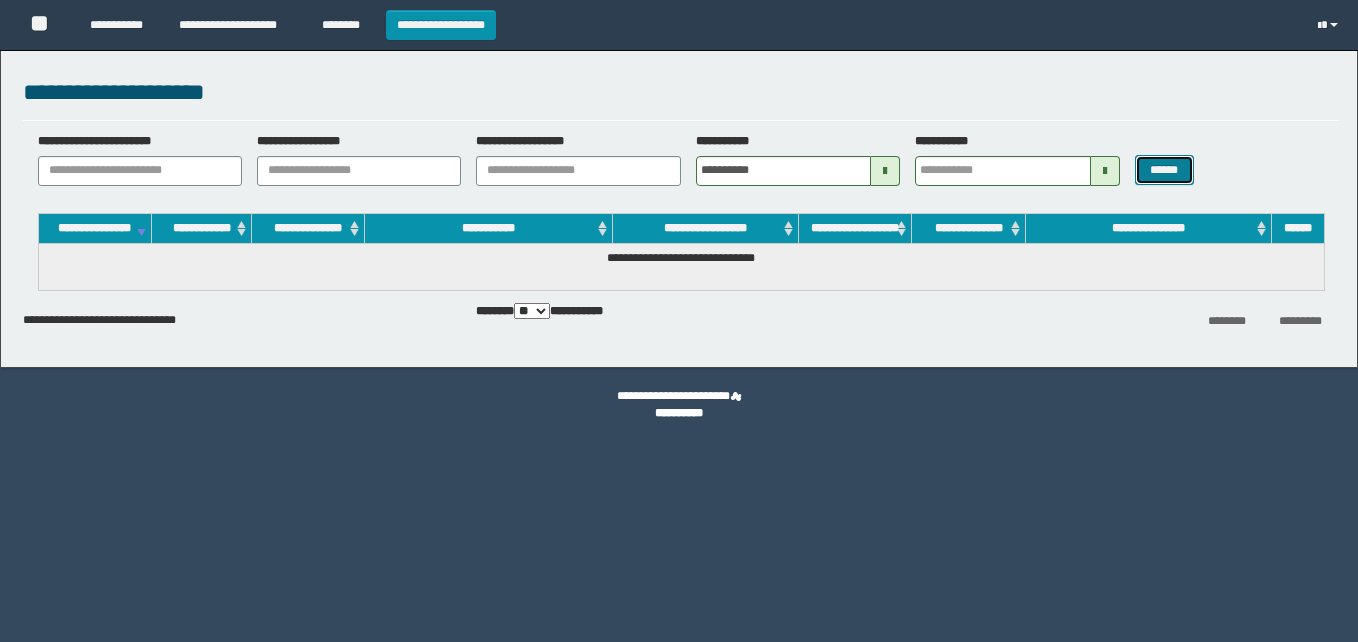 click on "******" at bounding box center [1164, 170] 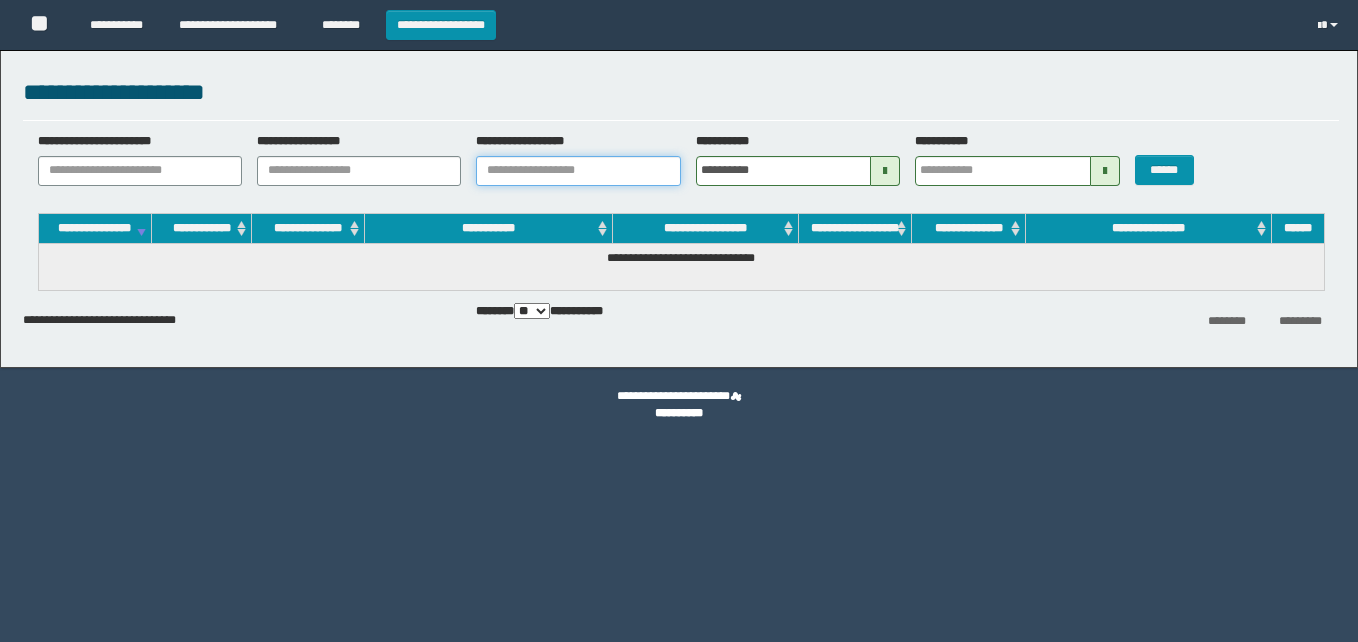 click on "**********" at bounding box center [578, 171] 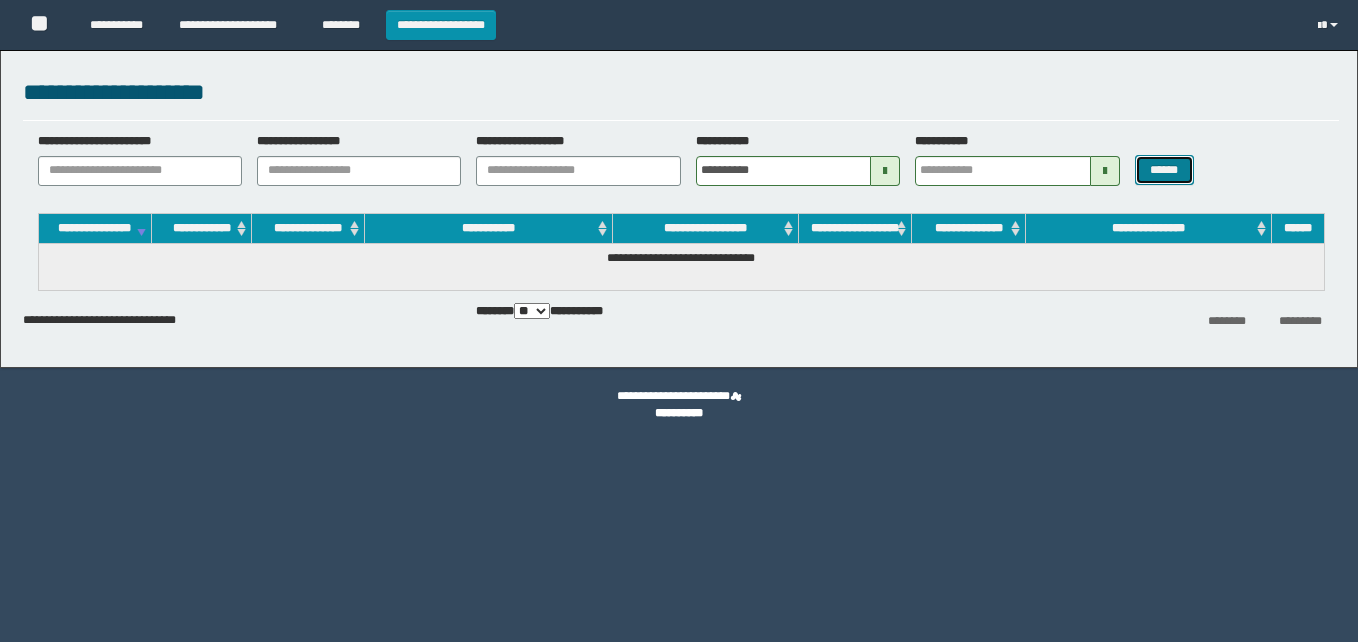click on "******" at bounding box center [1164, 170] 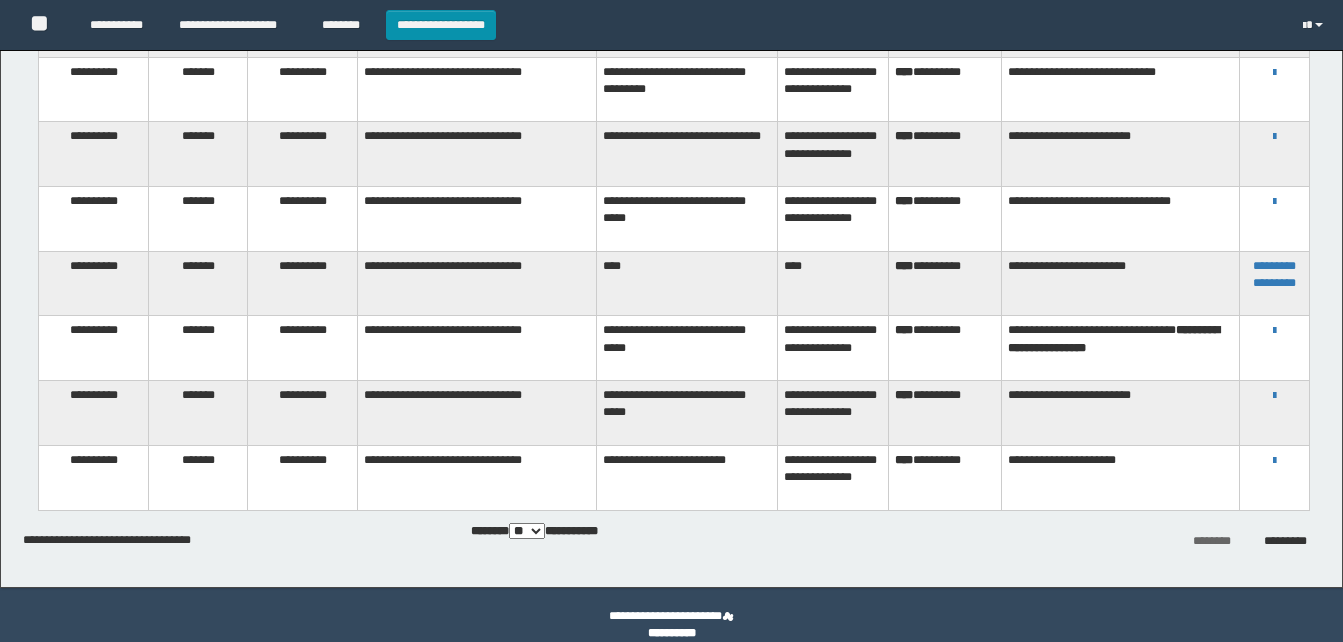 scroll, scrollTop: 2751, scrollLeft: 0, axis: vertical 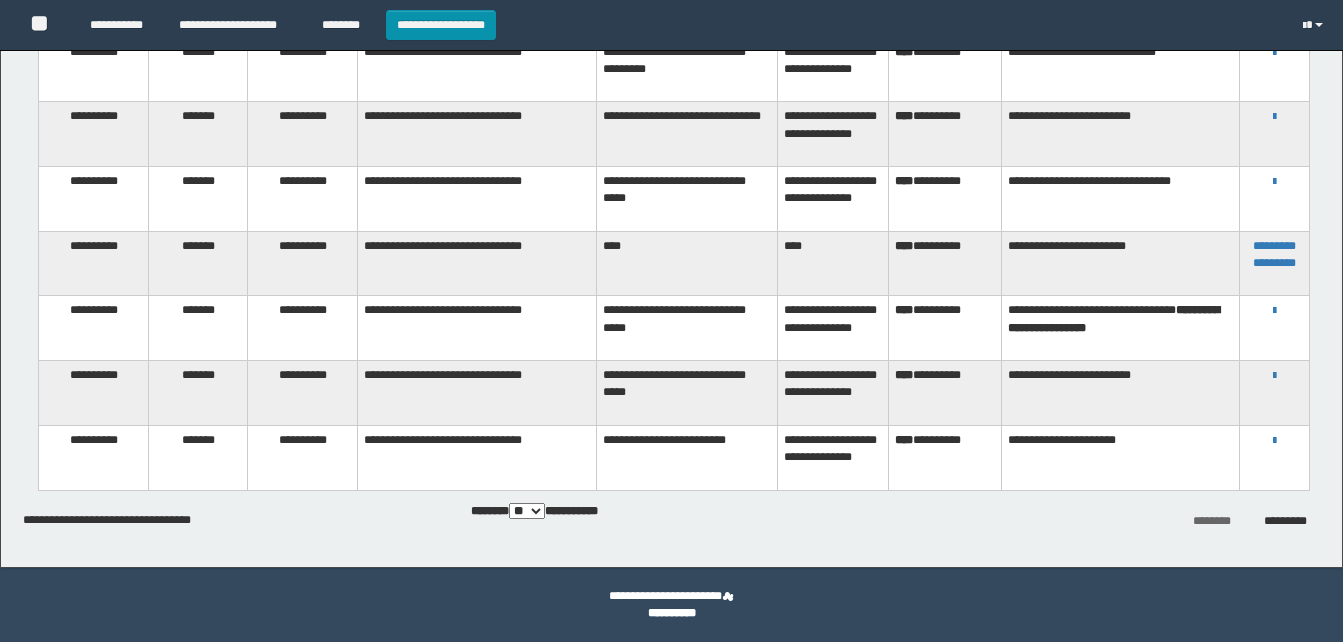 click on "** *** ***" at bounding box center [527, 511] 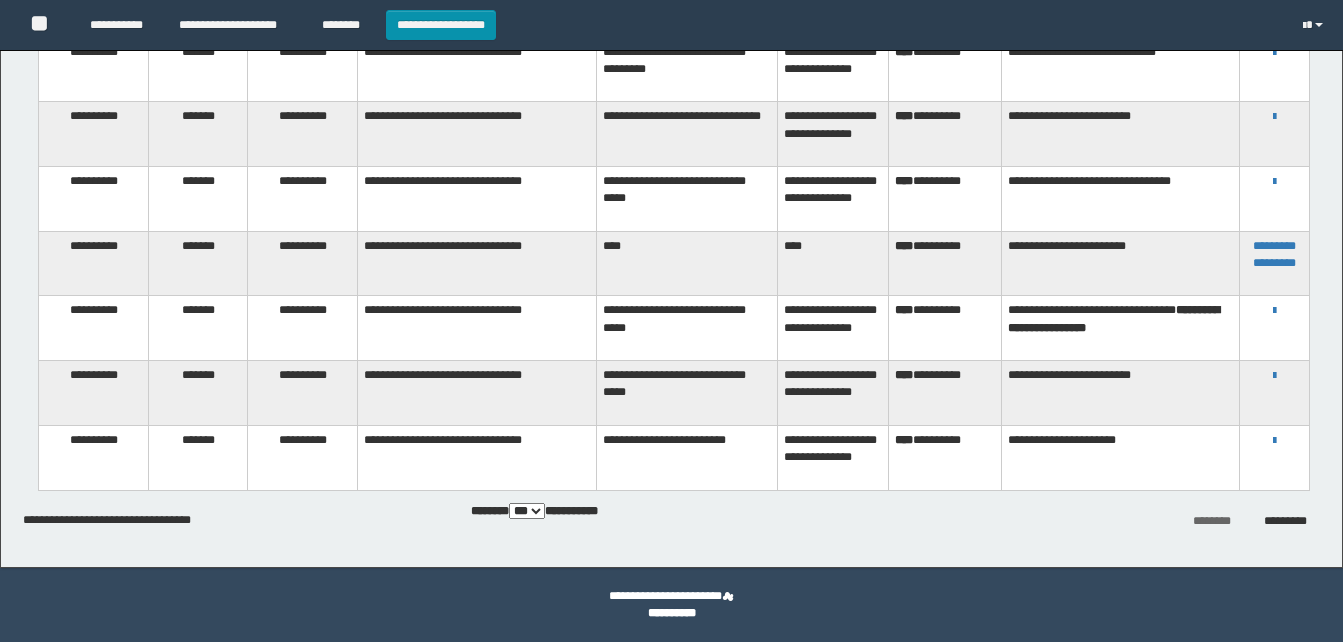 click on "** *** ***" at bounding box center [527, 511] 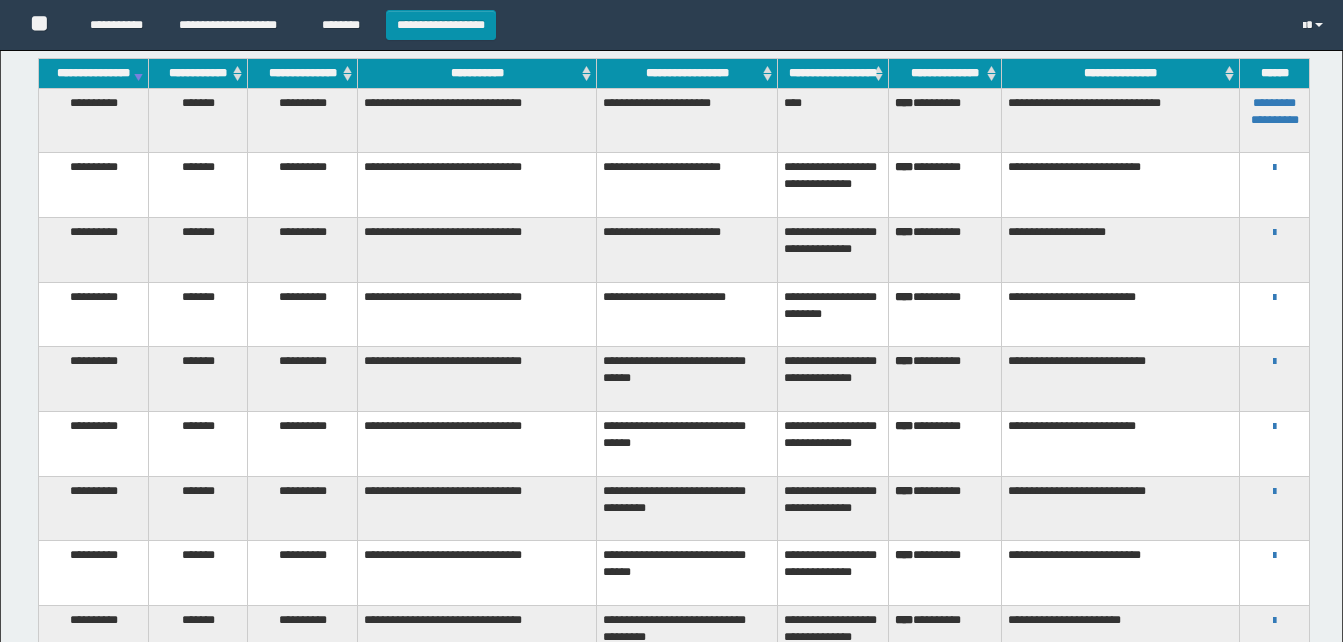 scroll, scrollTop: 0, scrollLeft: 0, axis: both 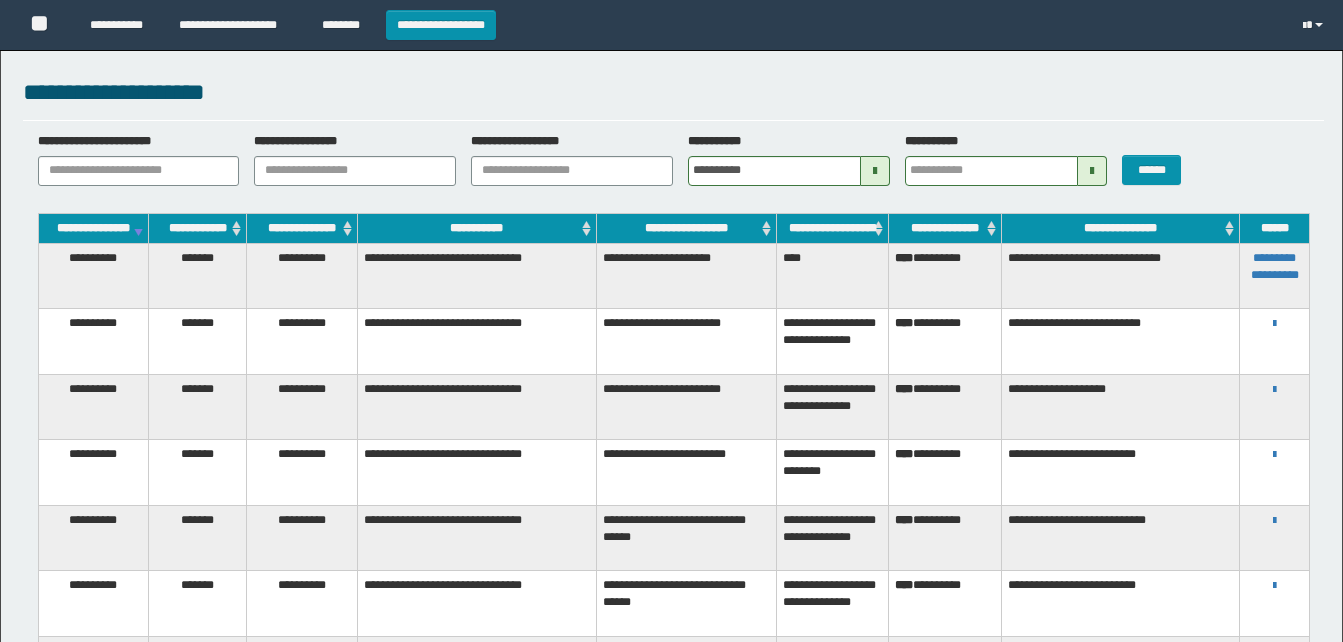 click on "******" at bounding box center (1161, 159) 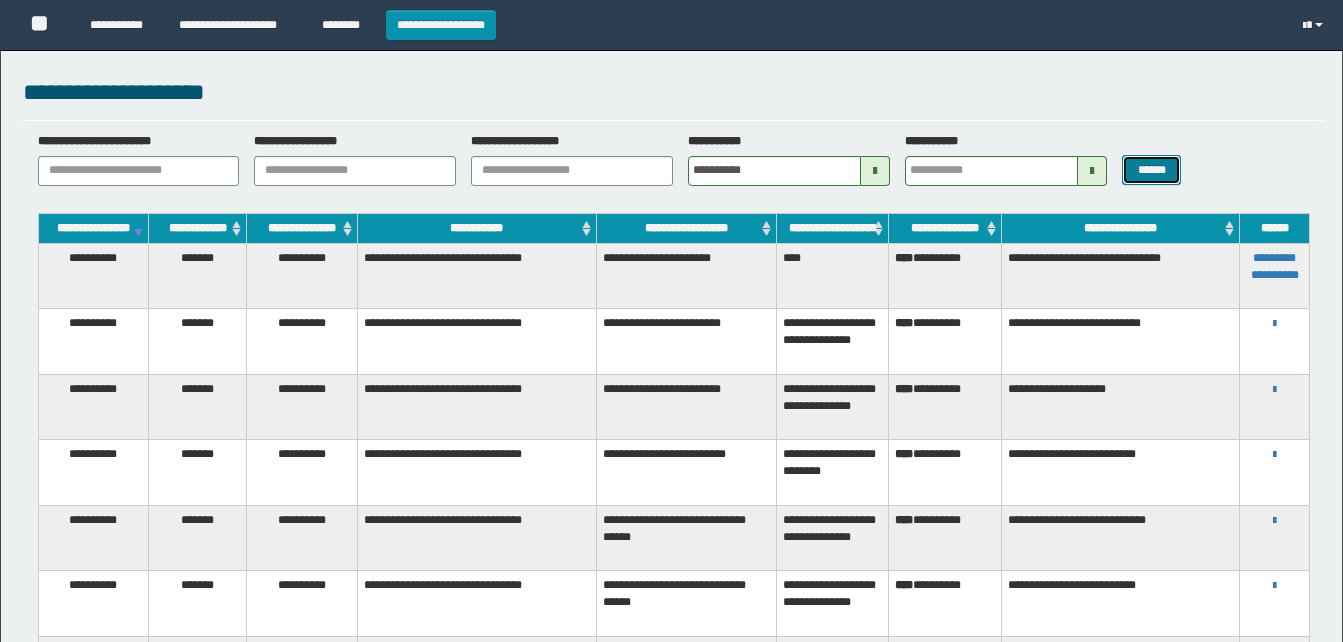 click on "******" at bounding box center (1151, 170) 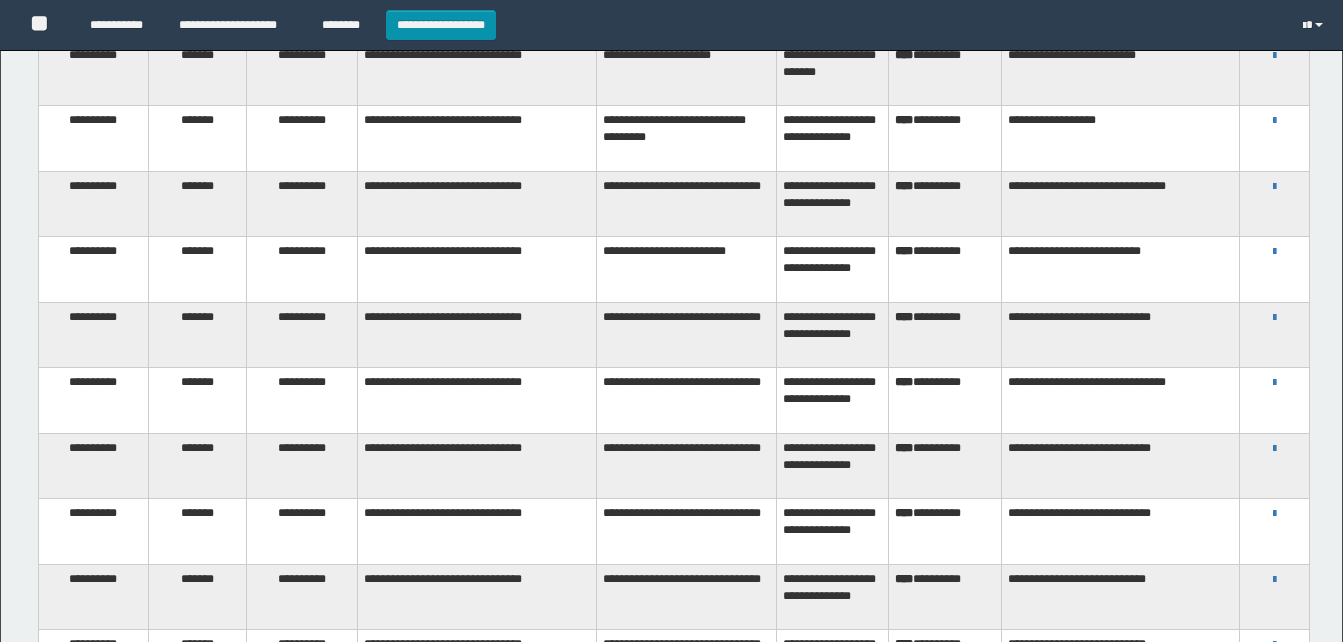 scroll, scrollTop: 5902, scrollLeft: 0, axis: vertical 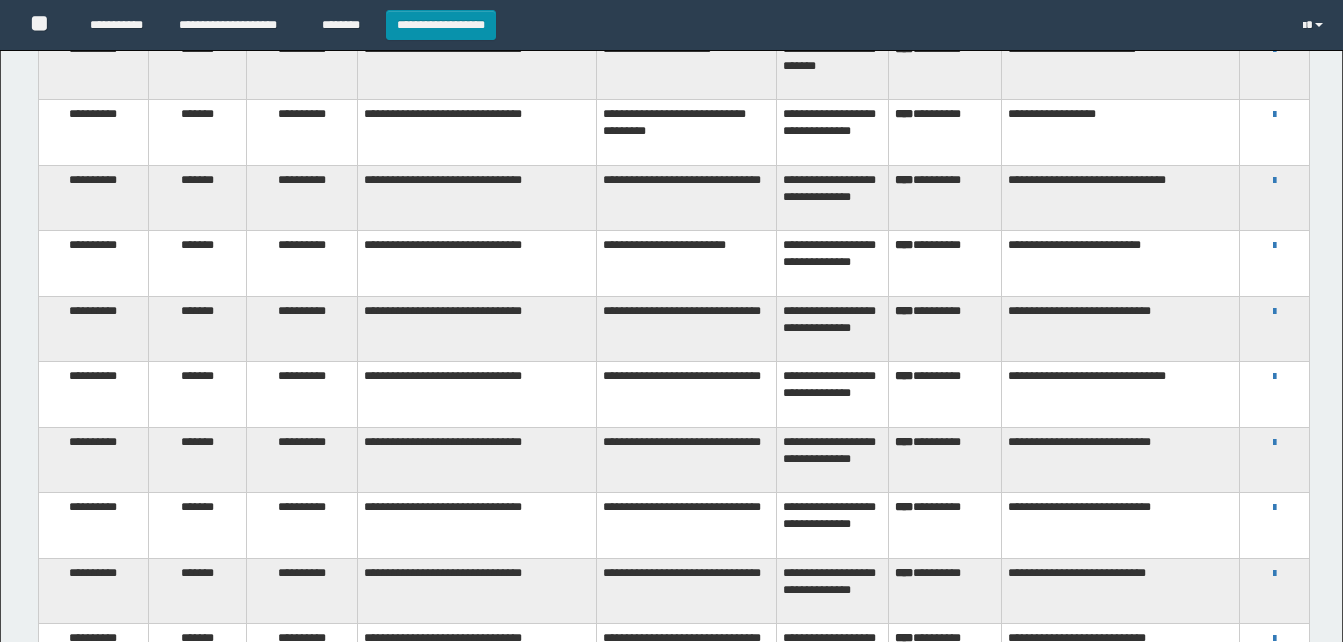 type 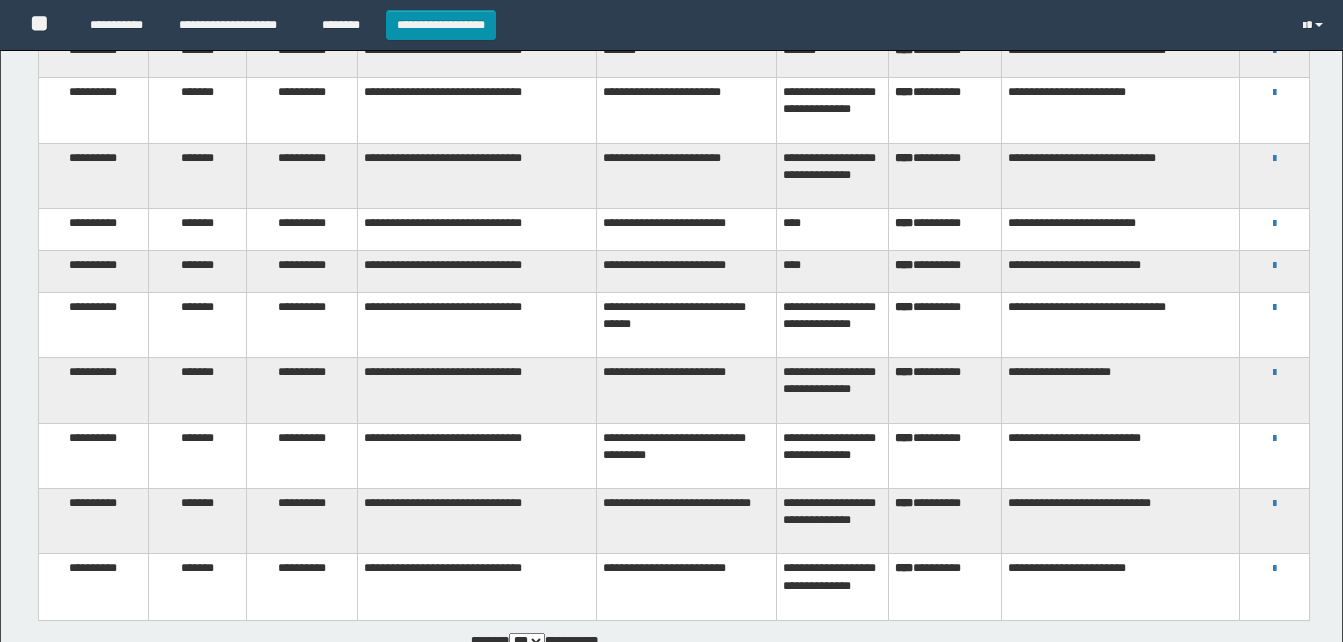 scroll, scrollTop: 8628, scrollLeft: 0, axis: vertical 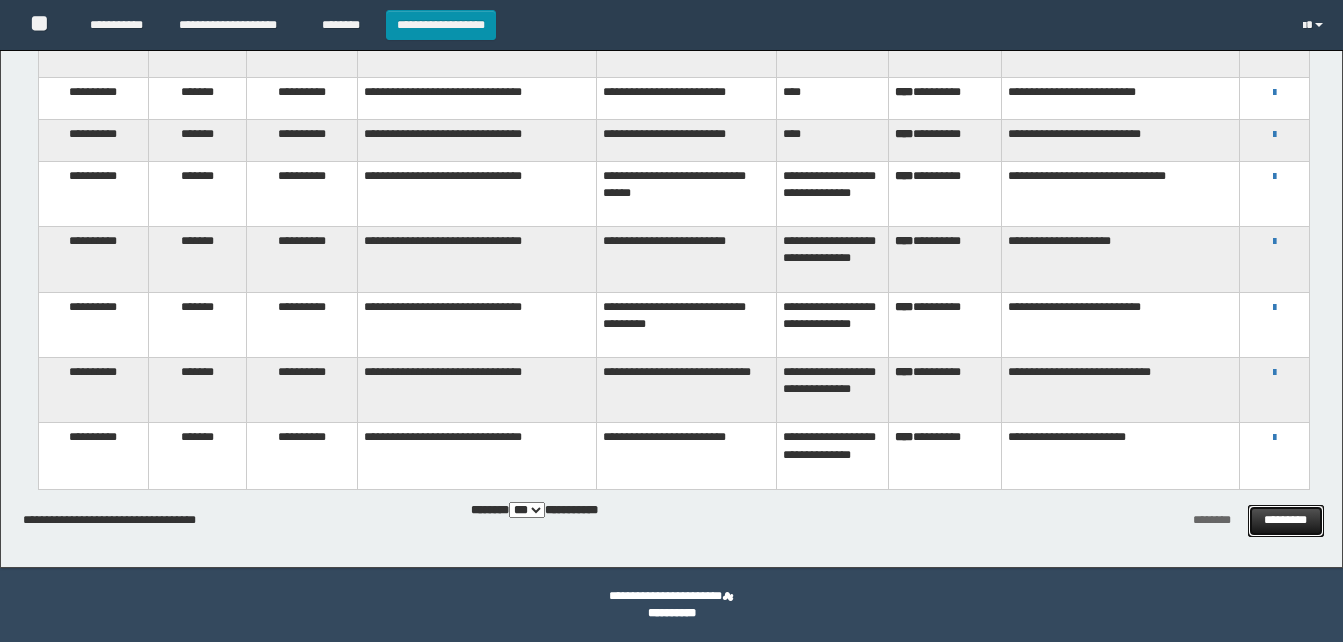 click on "*********" at bounding box center (1286, 520) 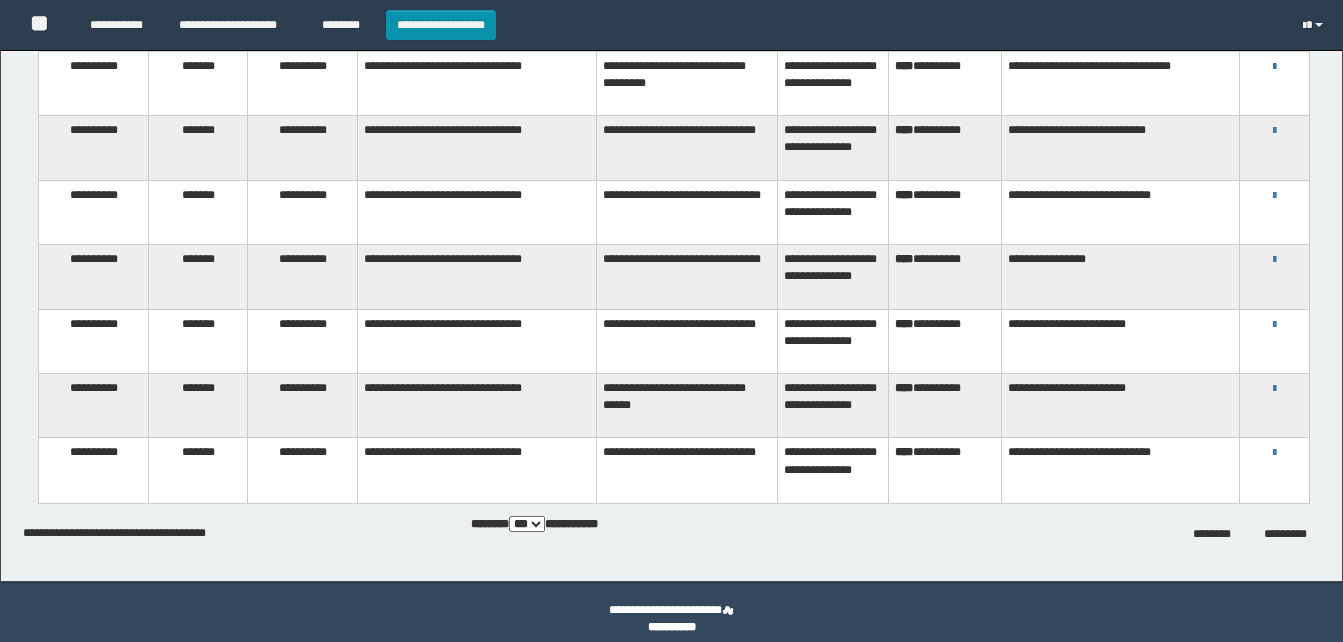 scroll, scrollTop: 9348, scrollLeft: 0, axis: vertical 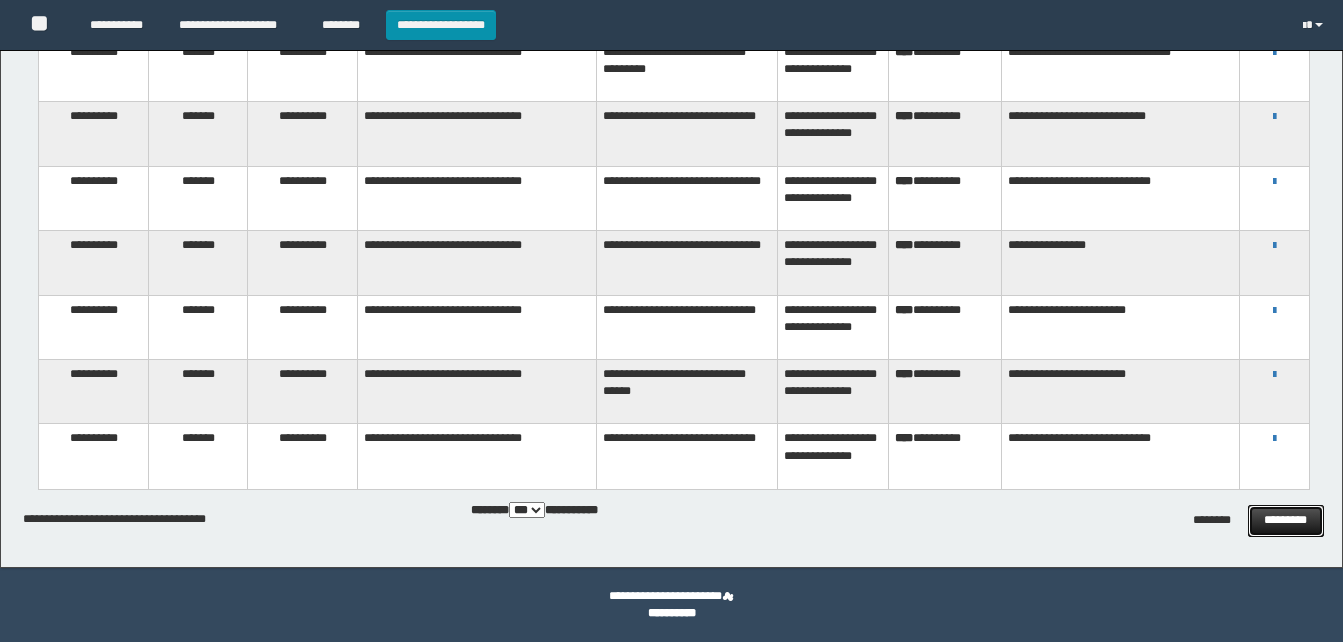 click on "*********" at bounding box center (1286, 520) 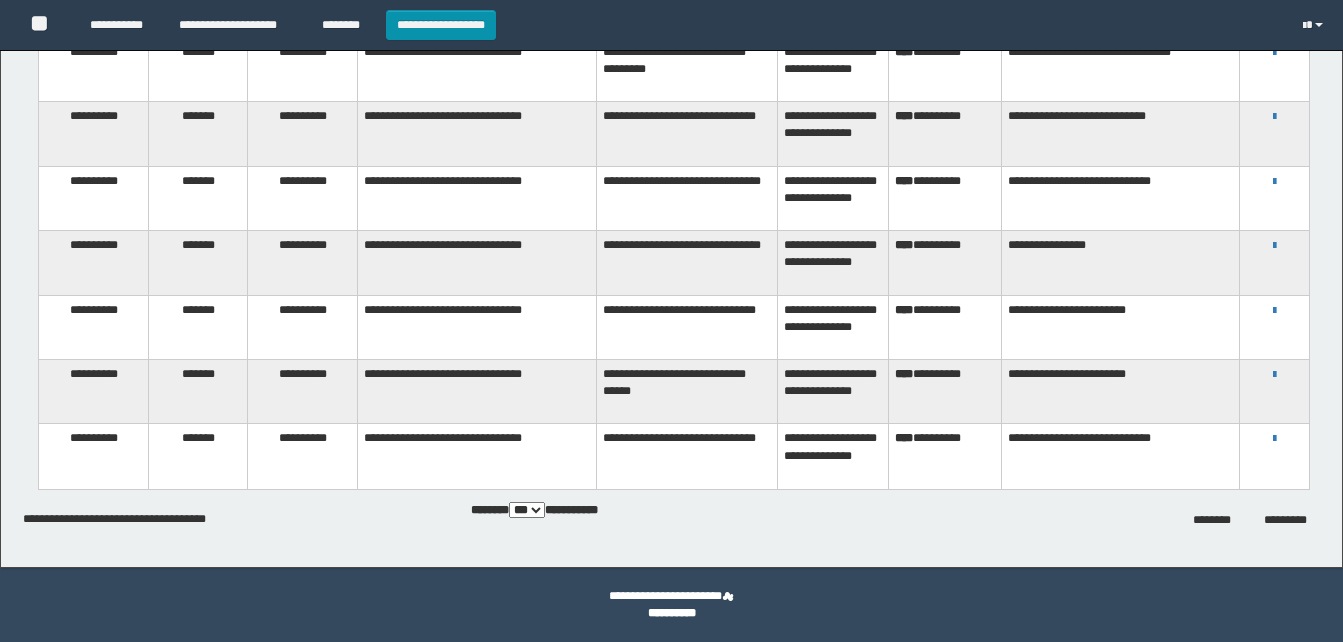 scroll, scrollTop: 8816, scrollLeft: 0, axis: vertical 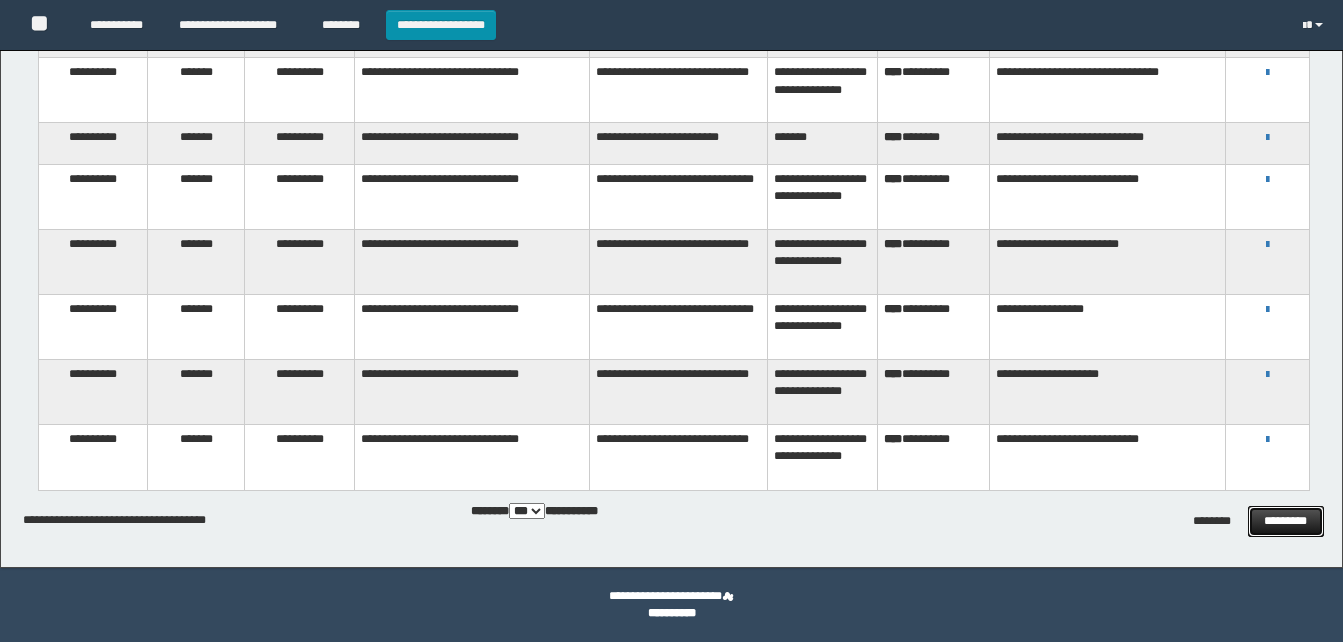 click on "*********" at bounding box center [1286, 521] 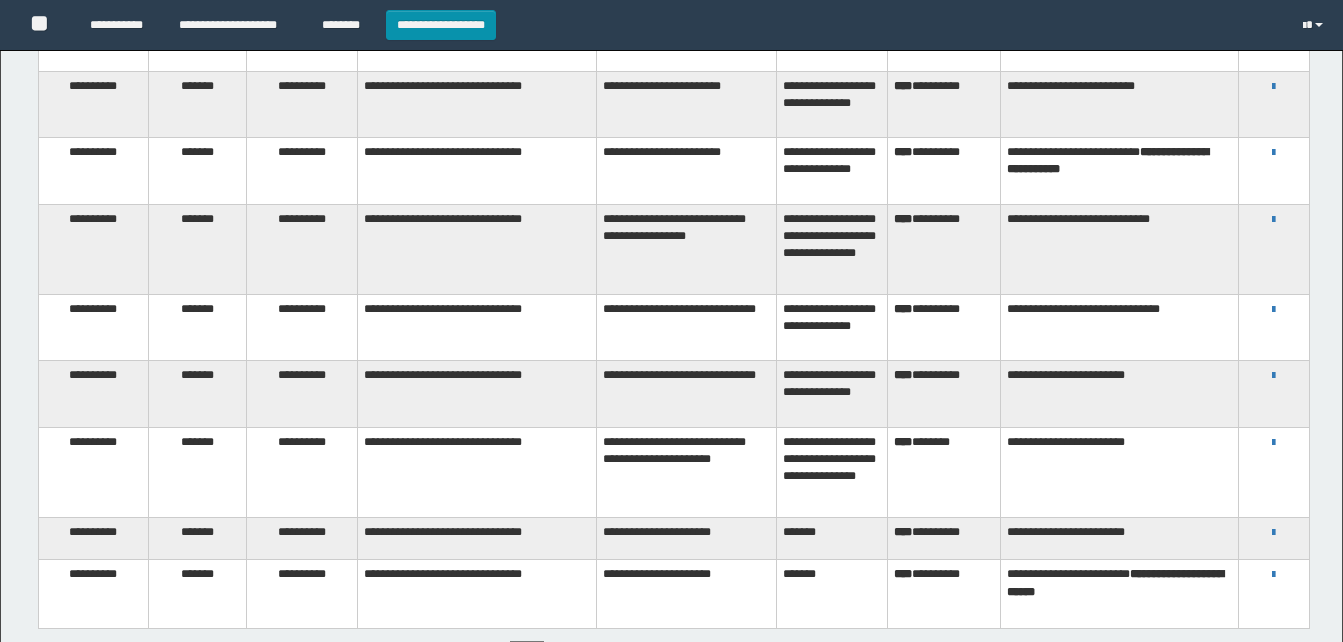 scroll, scrollTop: 8508, scrollLeft: 0, axis: vertical 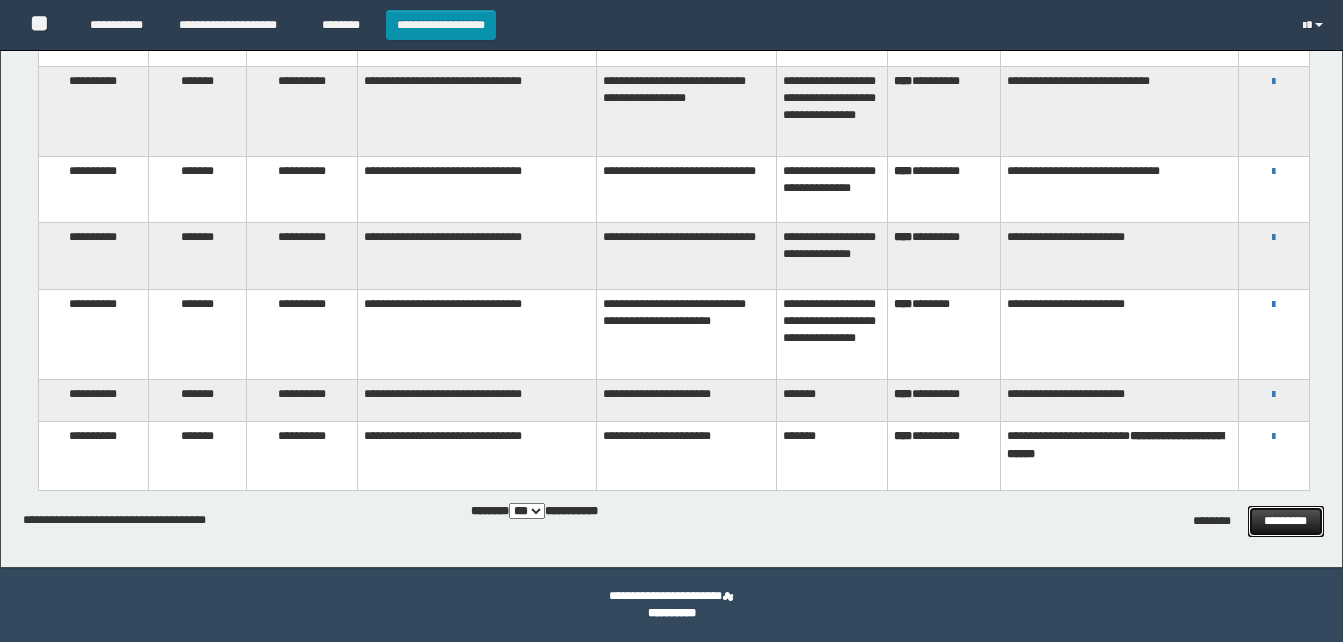 click on "*********" at bounding box center (1286, 521) 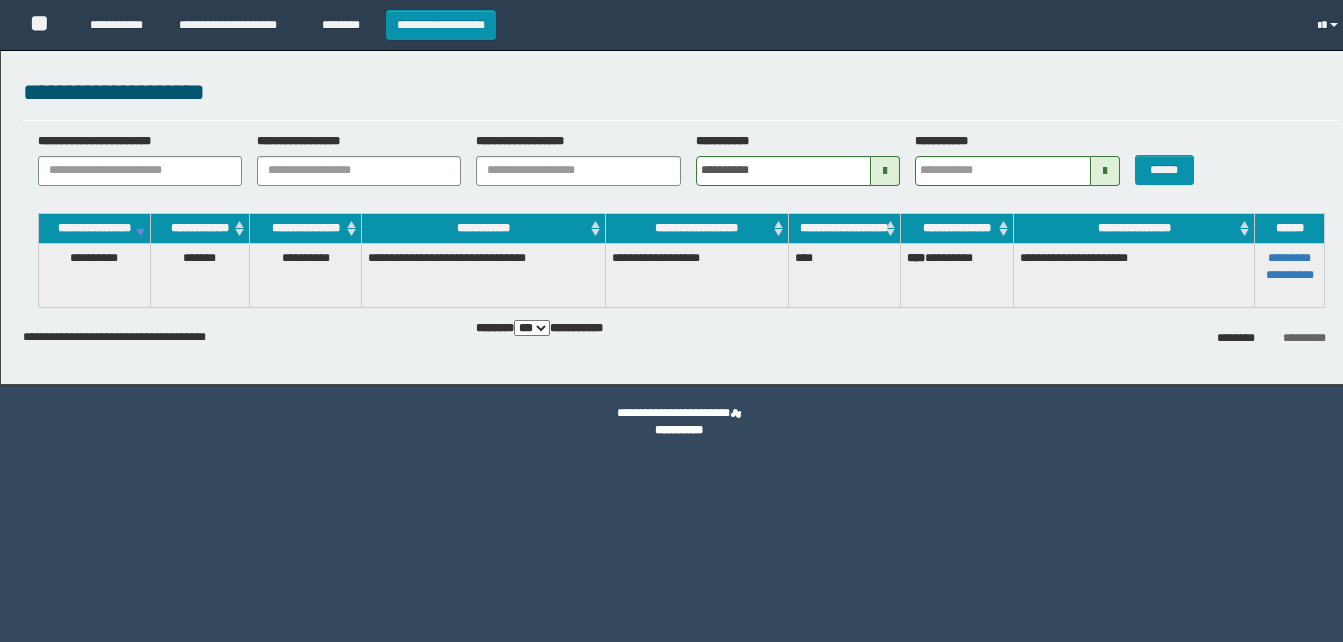 scroll, scrollTop: 0, scrollLeft: 0, axis: both 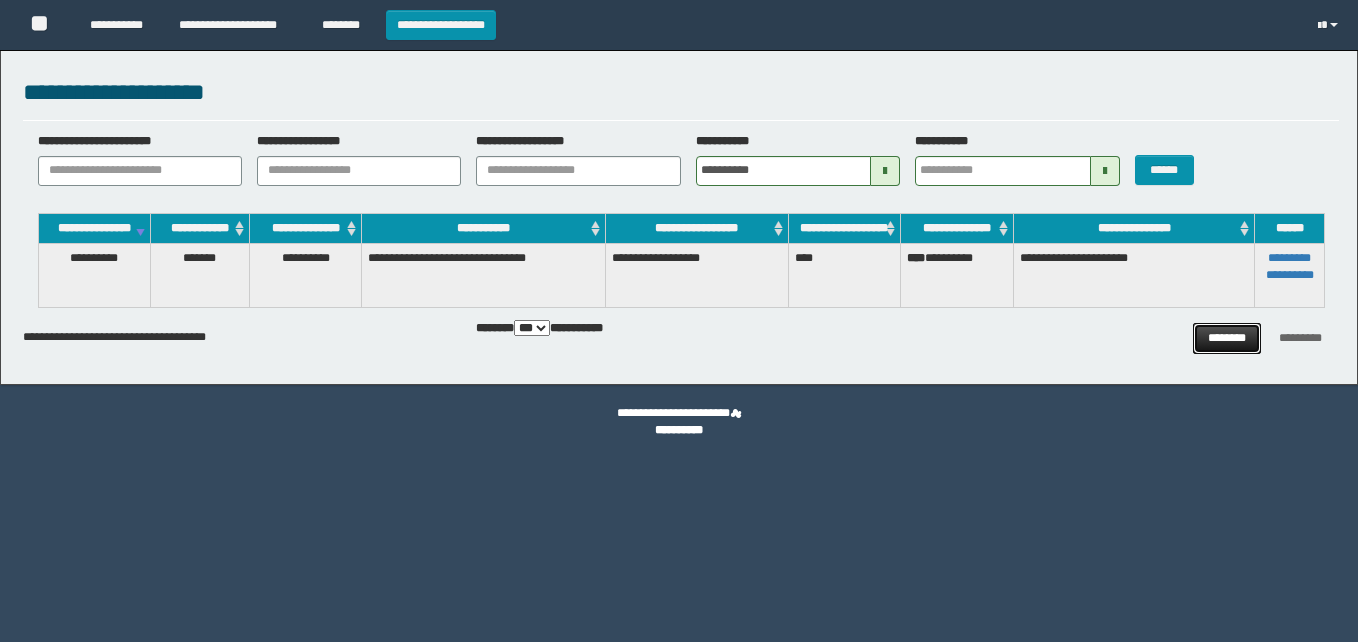 click on "********" at bounding box center (1227, 338) 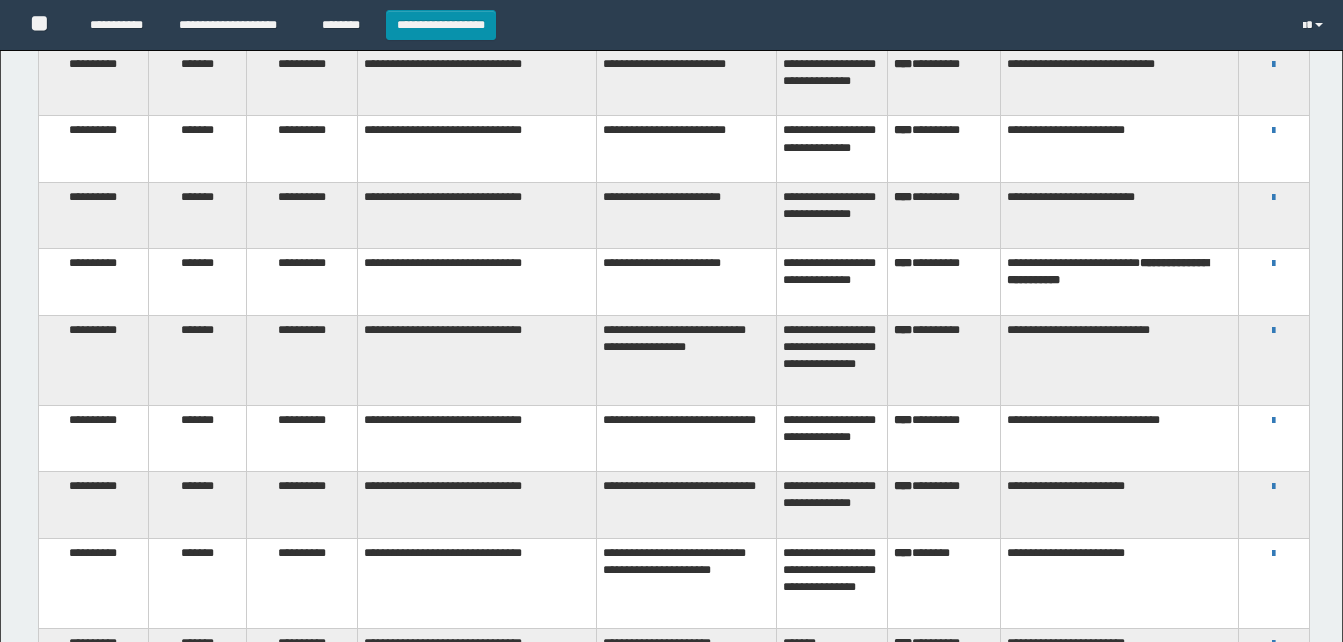 scroll, scrollTop: 8508, scrollLeft: 0, axis: vertical 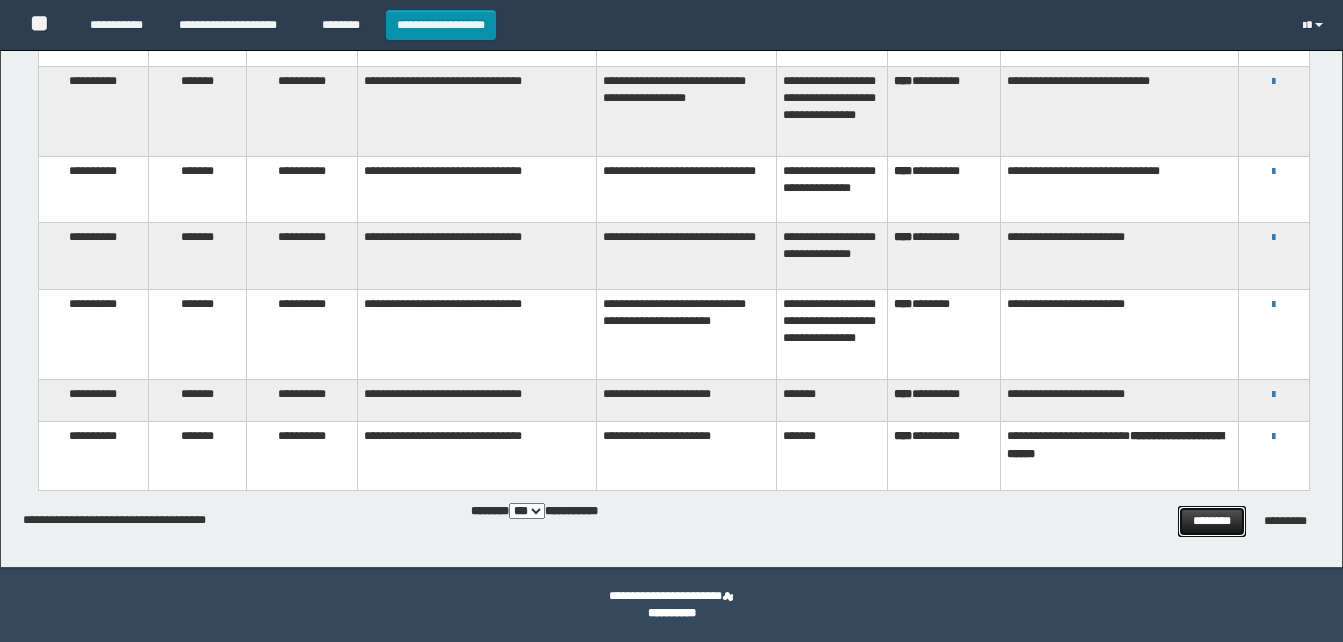 click on "********" at bounding box center [1212, 521] 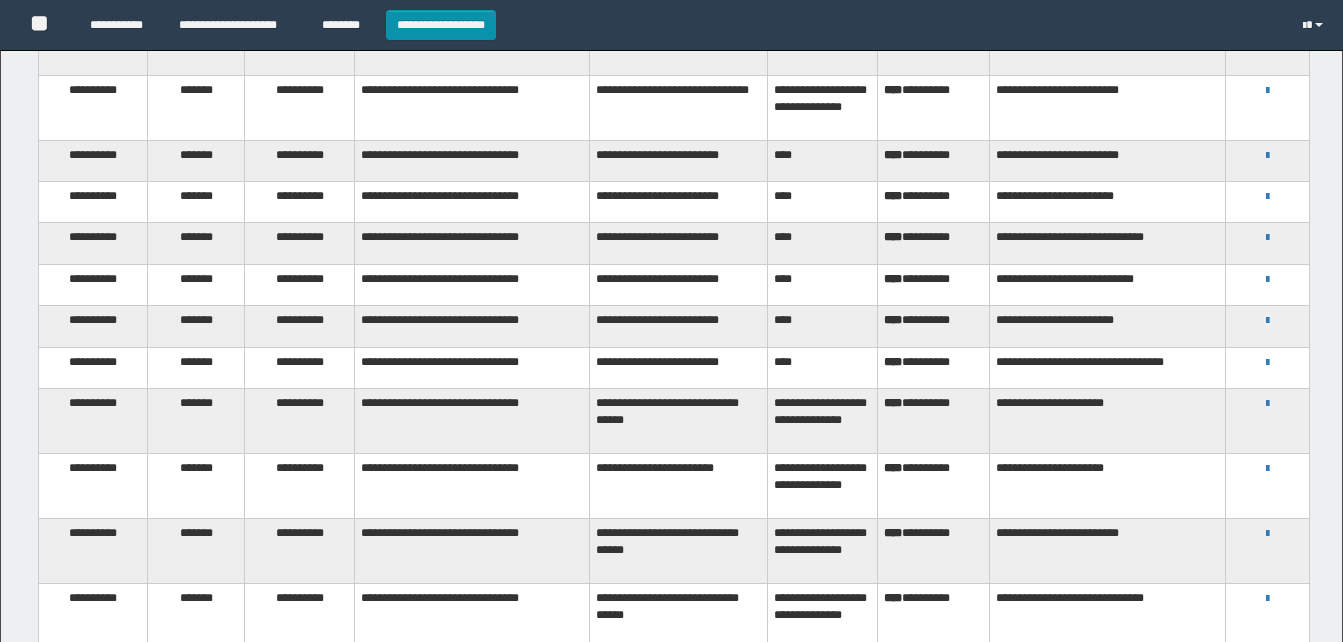 scroll, scrollTop: 0, scrollLeft: 0, axis: both 